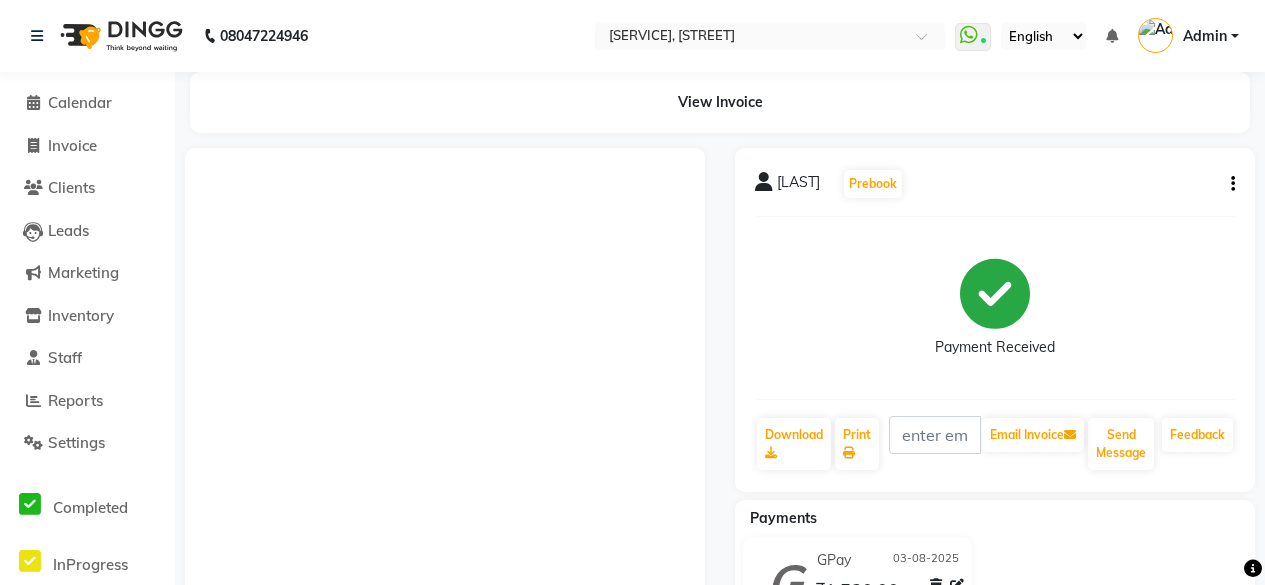 scroll, scrollTop: 134, scrollLeft: 0, axis: vertical 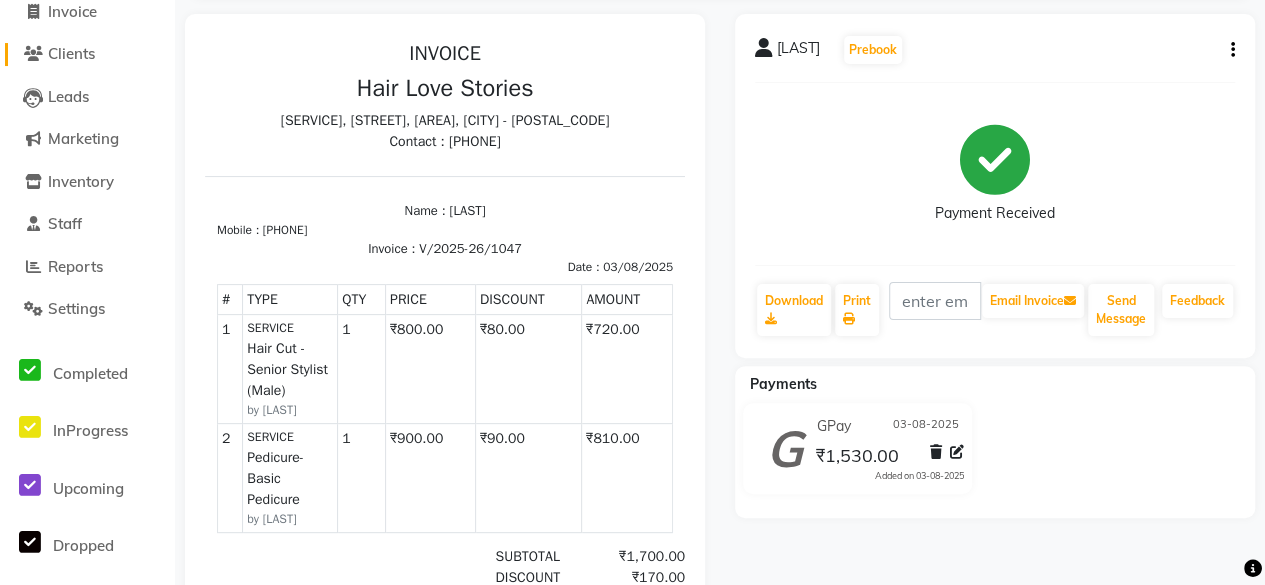 click on "Clients" 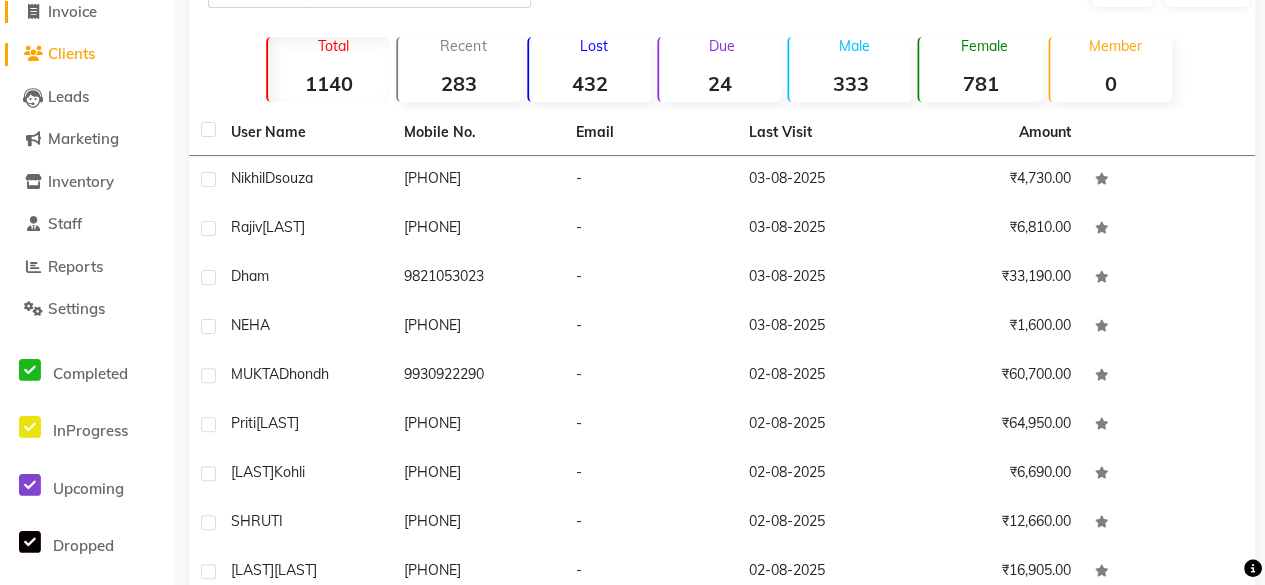 click on "Invoice" 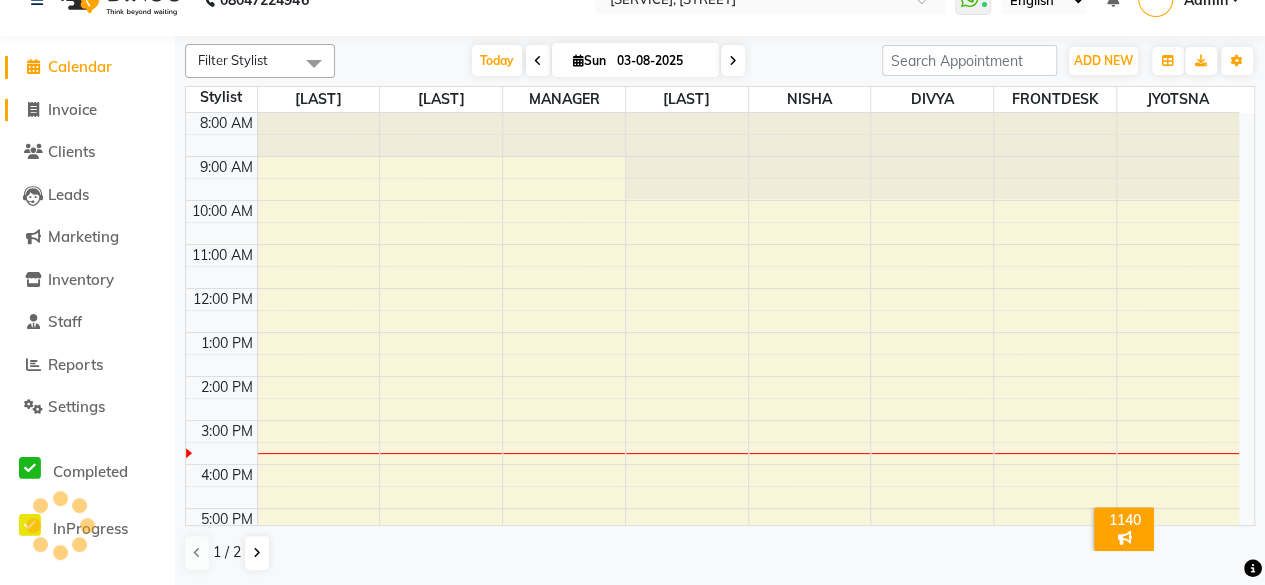 scroll, scrollTop: 0, scrollLeft: 0, axis: both 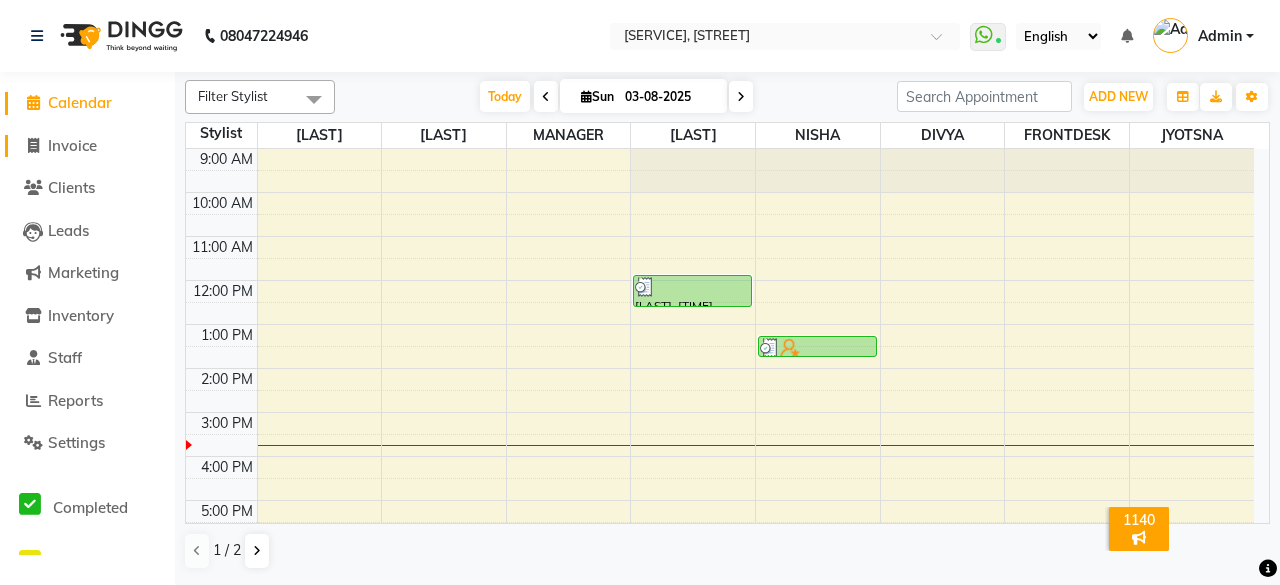 click on "Invoice" 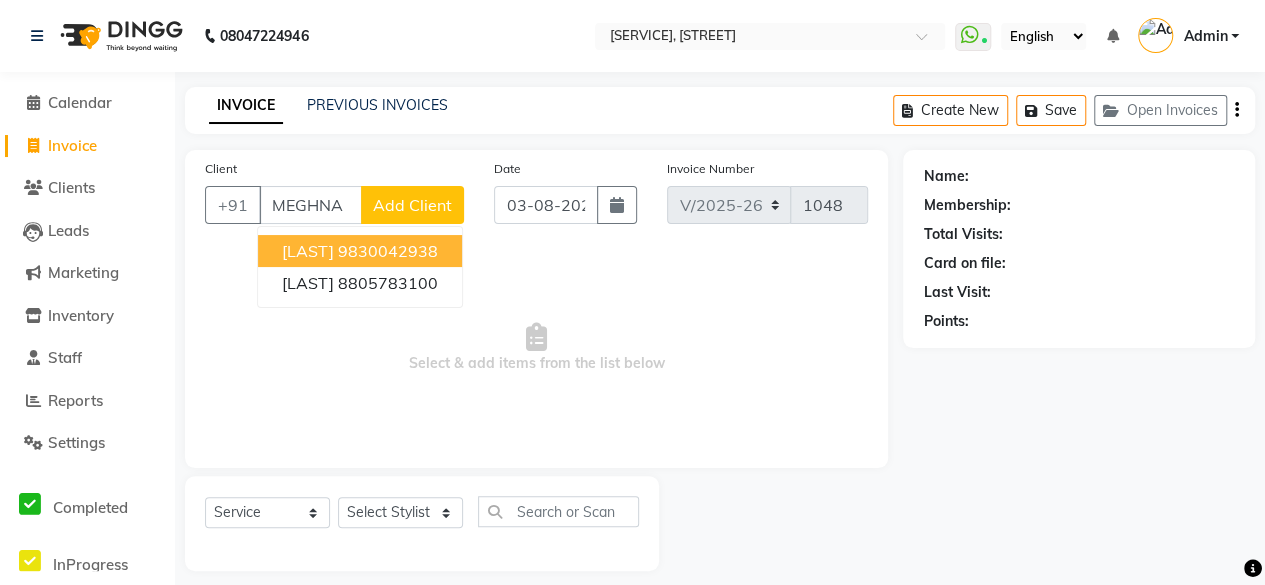 click on "[LAST]" at bounding box center [308, 251] 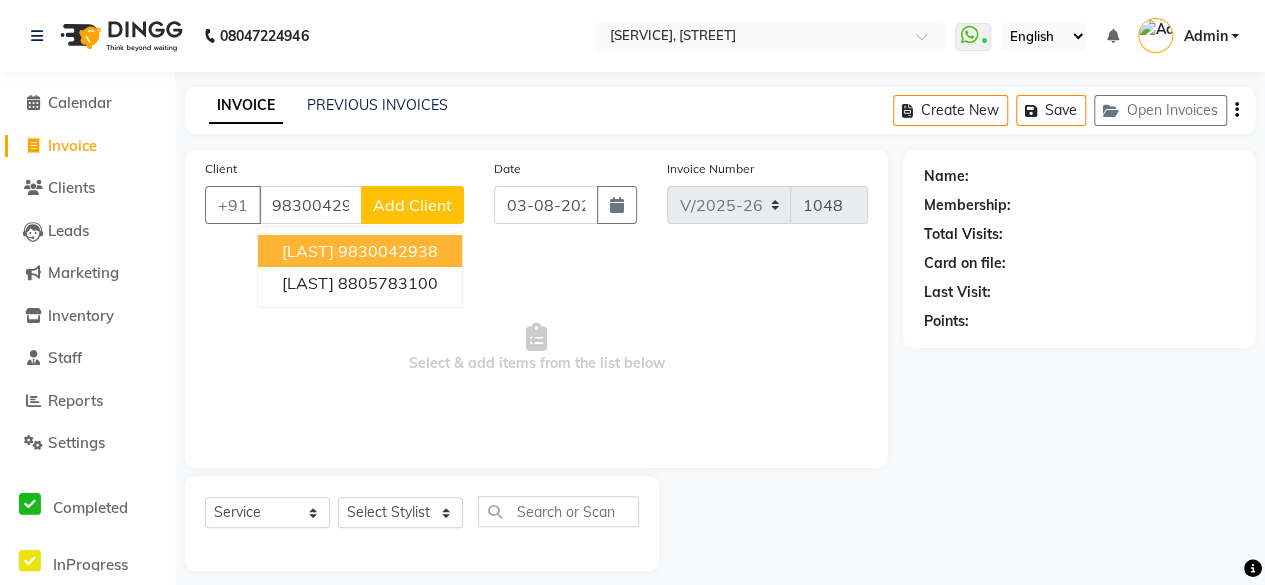type on "9830042938" 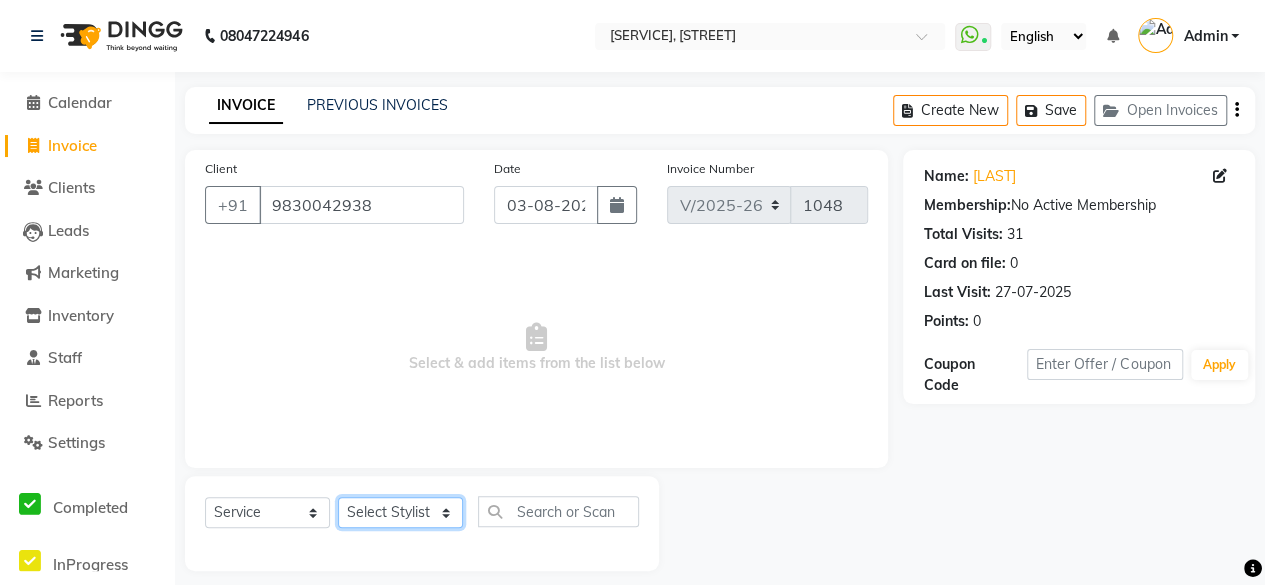 click on "Select Stylist [LAST] [LAST] [LAST] [LAST] [LAST] [LAST] [LAST] [LAST] [LAST] [LAST]" 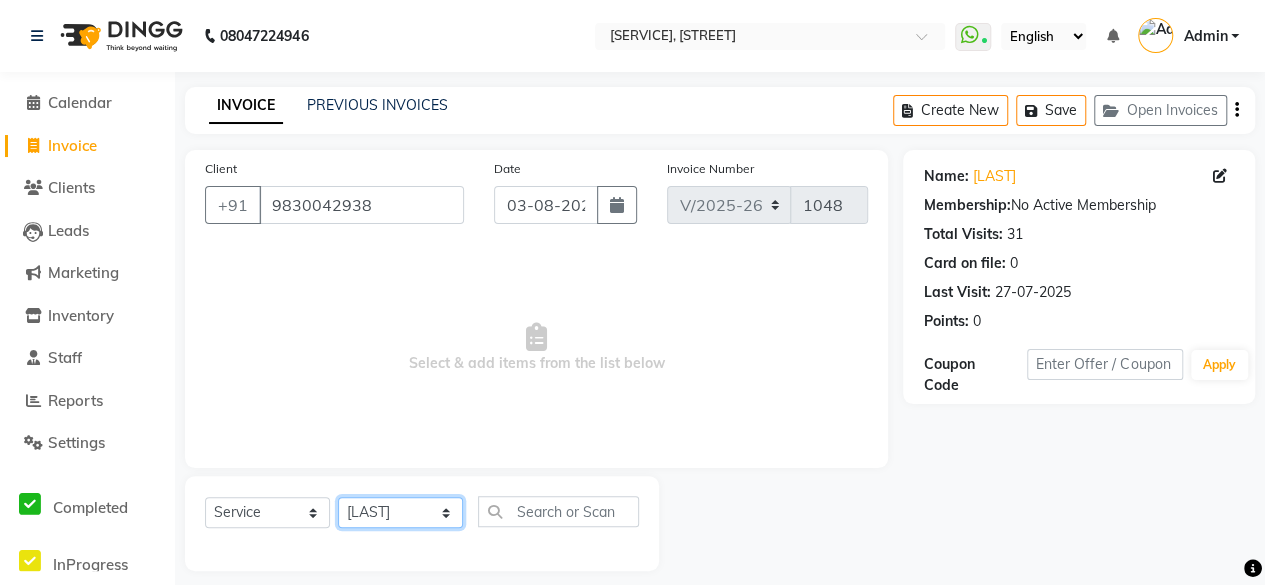 click on "Select Stylist [LAST] [LAST] [LAST] [LAST] [LAST] [LAST] [LAST] [LAST] [LAST] [LAST]" 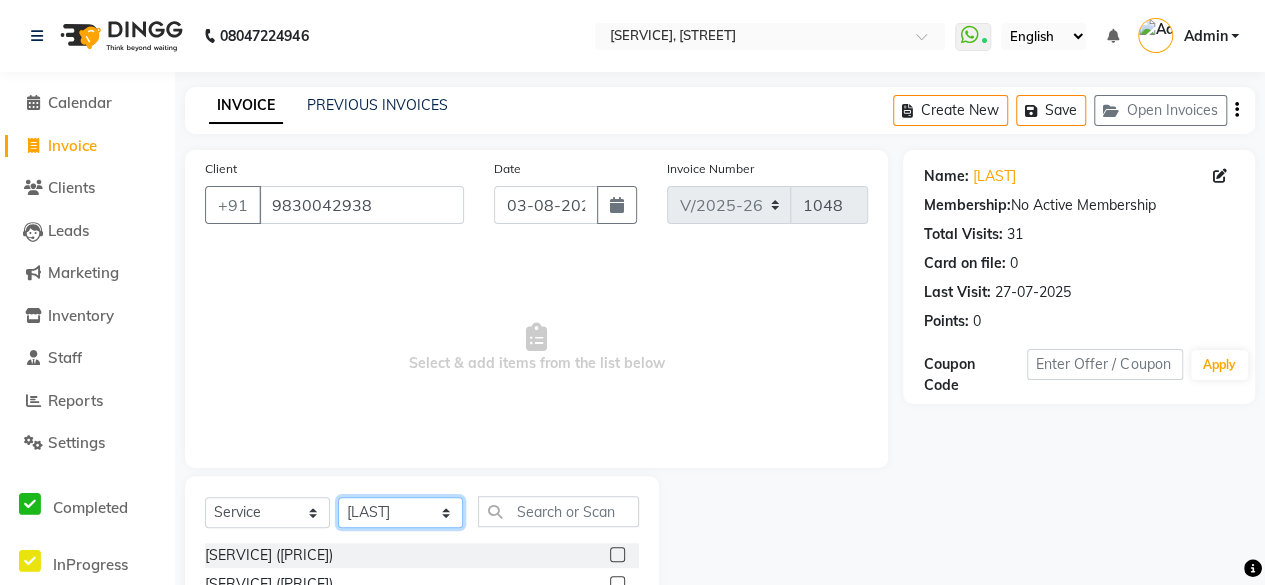 click on "Select Stylist [LAST] [LAST] [LAST] [LAST] [LAST] [LAST] [LAST] [LAST] [LAST] [LAST]" 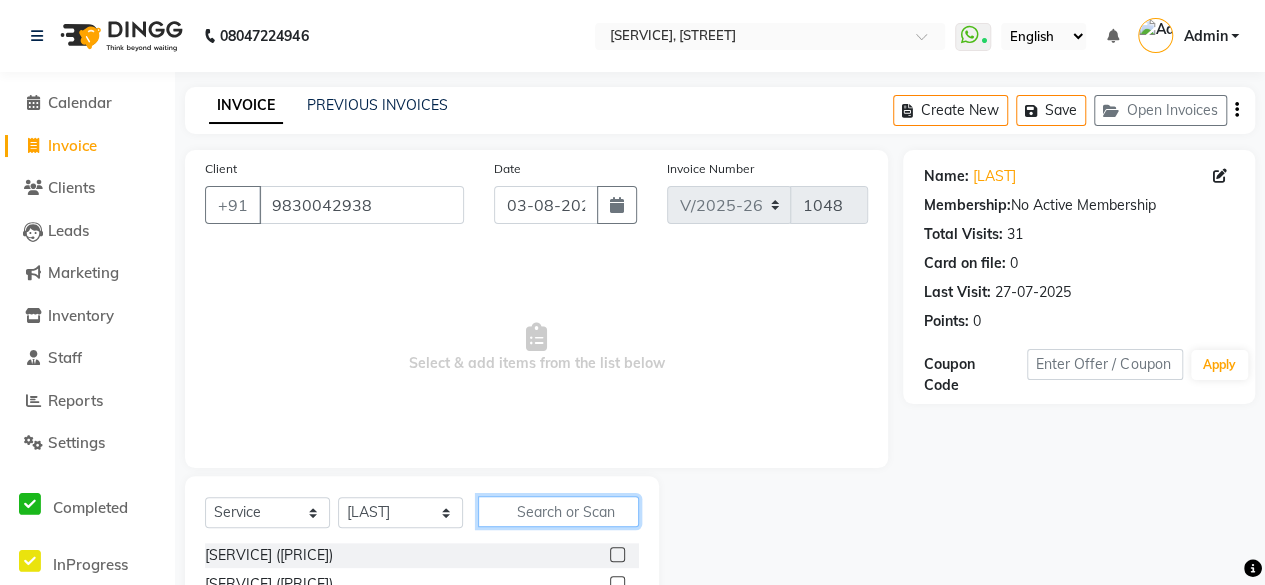 click 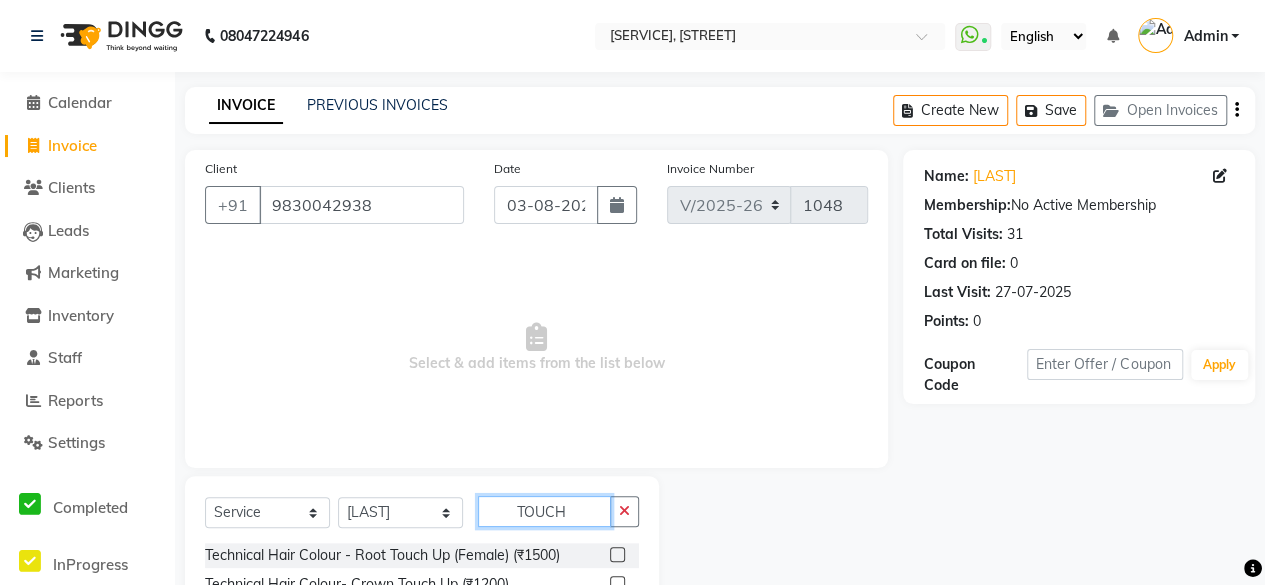 type on "TOUCH" 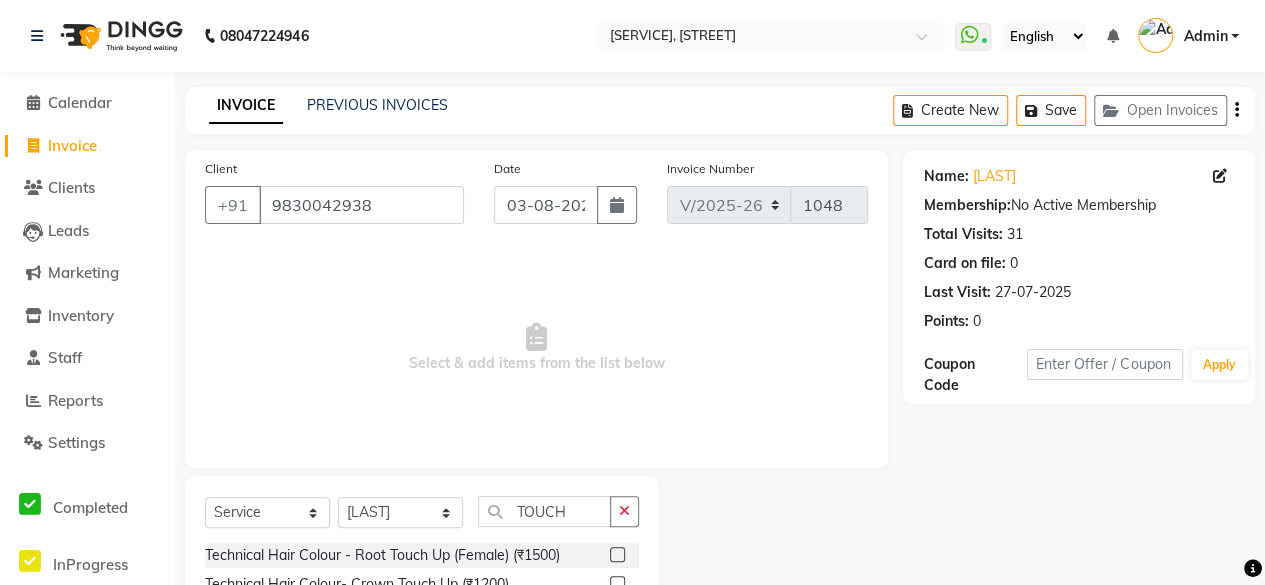 click 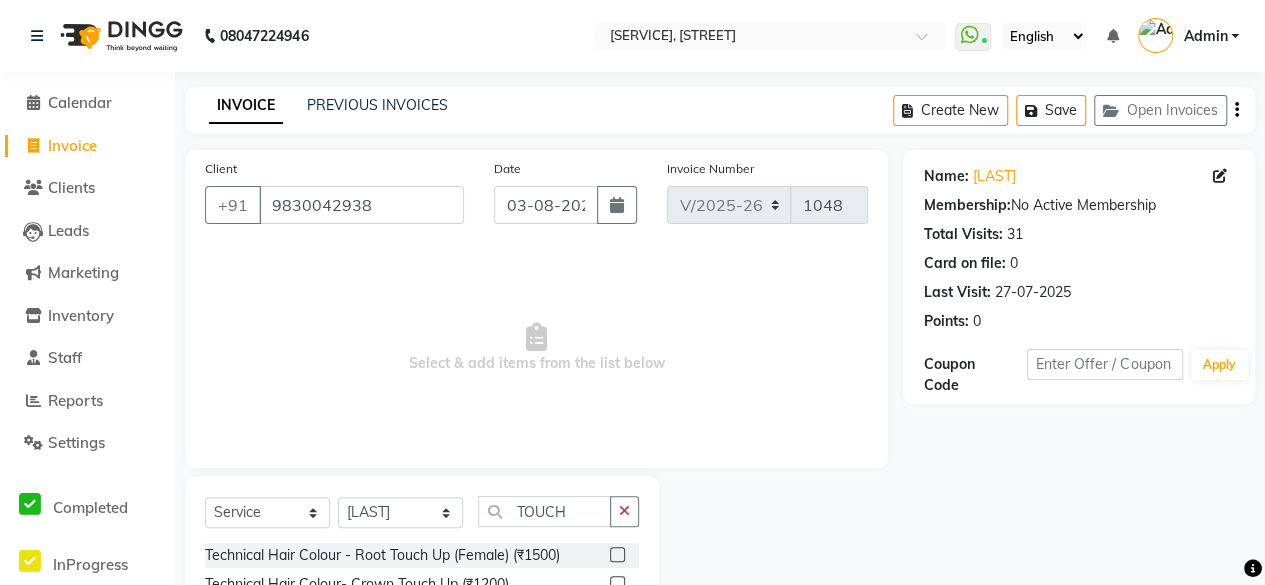 click 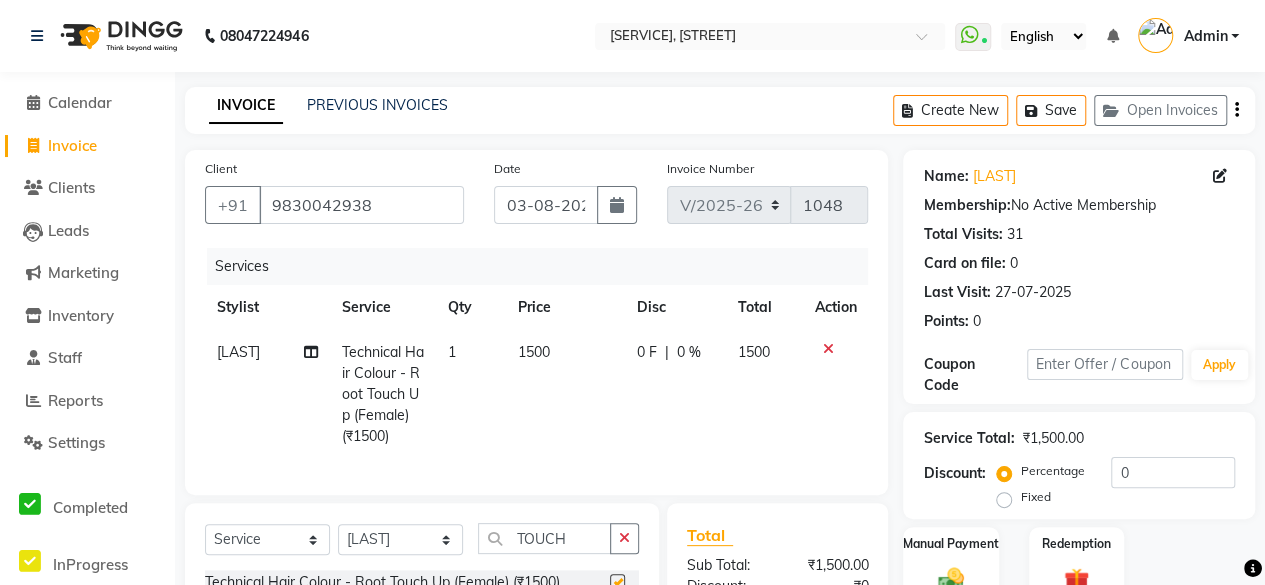 checkbox on "false" 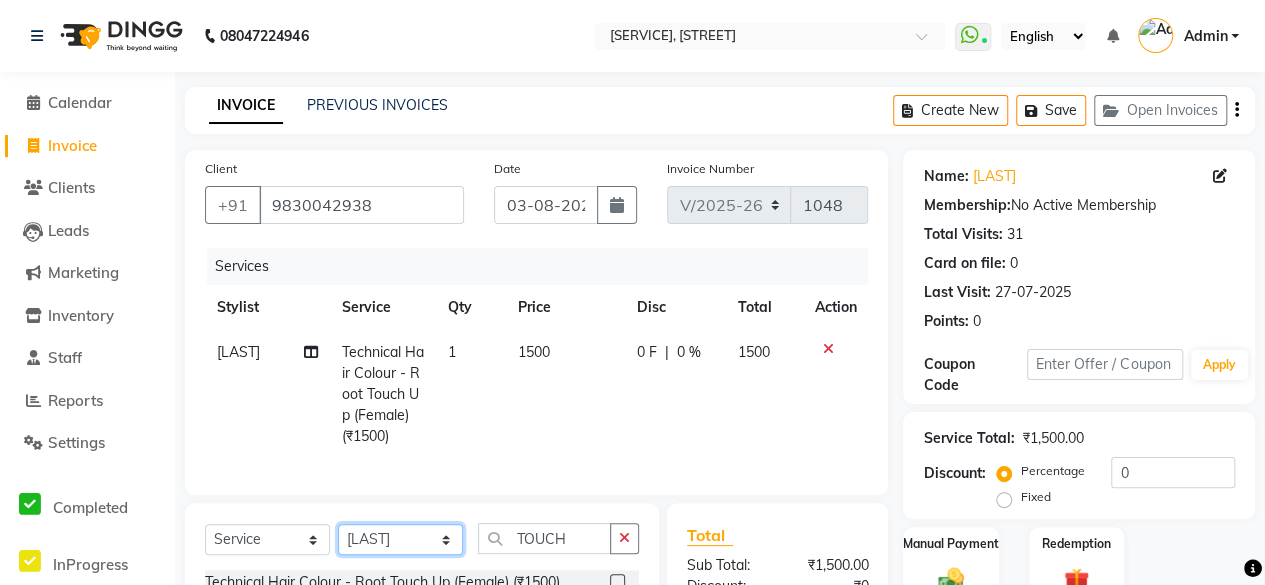 click on "Select Stylist [LAST] [LAST] [LAST] [LAST] [LAST] [LAST] [LAST] [LAST] [LAST] [LAST]" 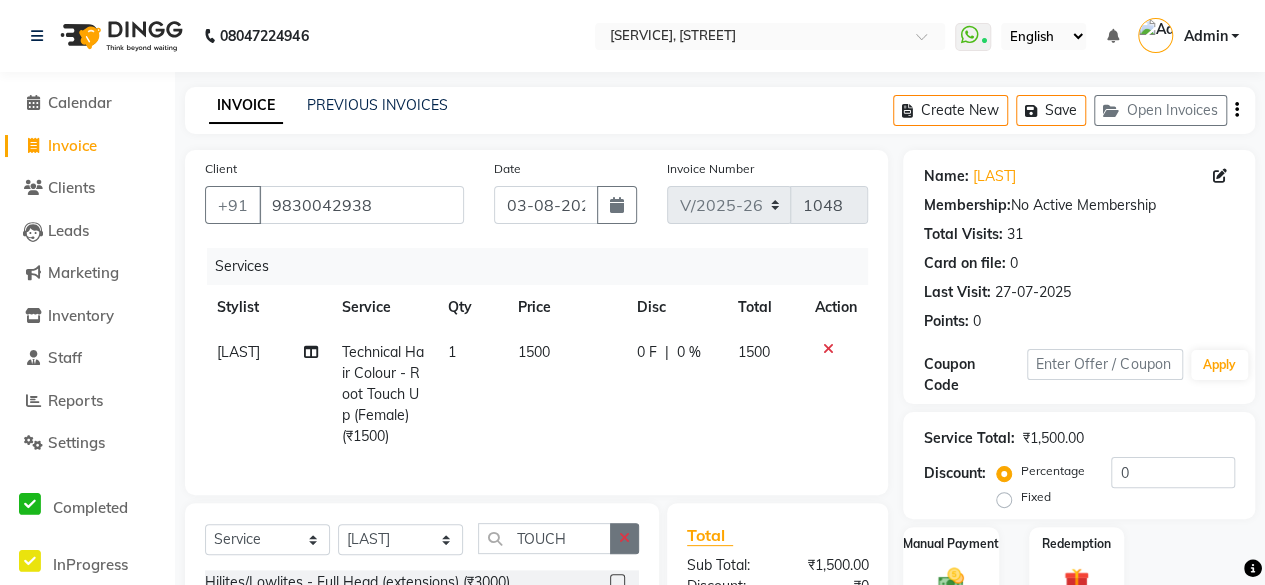 click 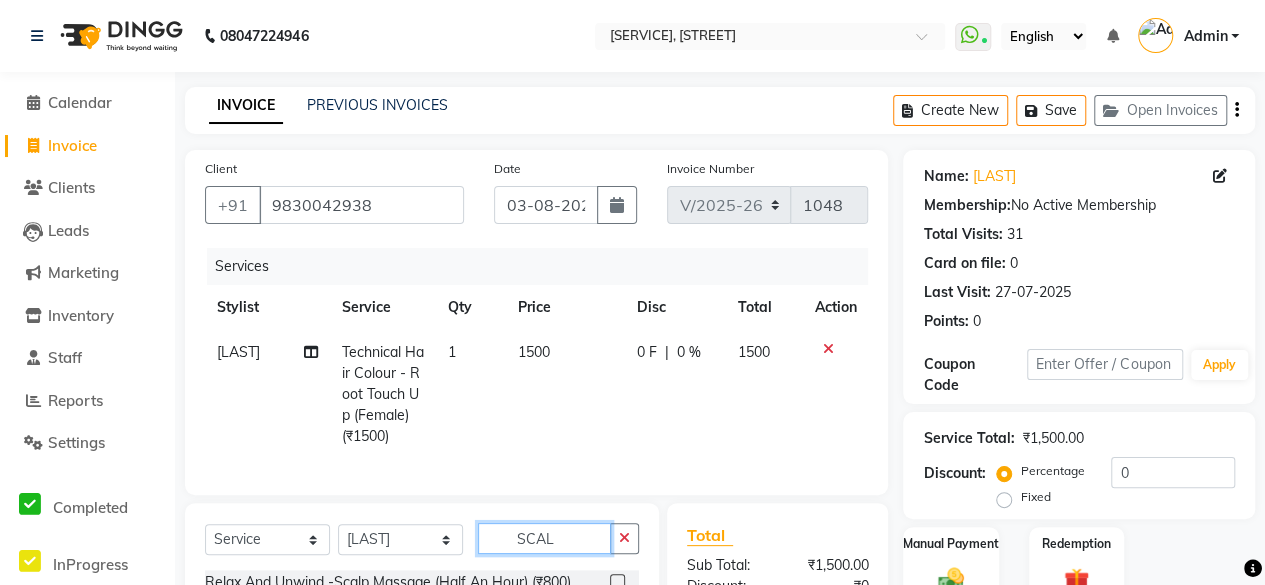 scroll, scrollTop: 214, scrollLeft: 0, axis: vertical 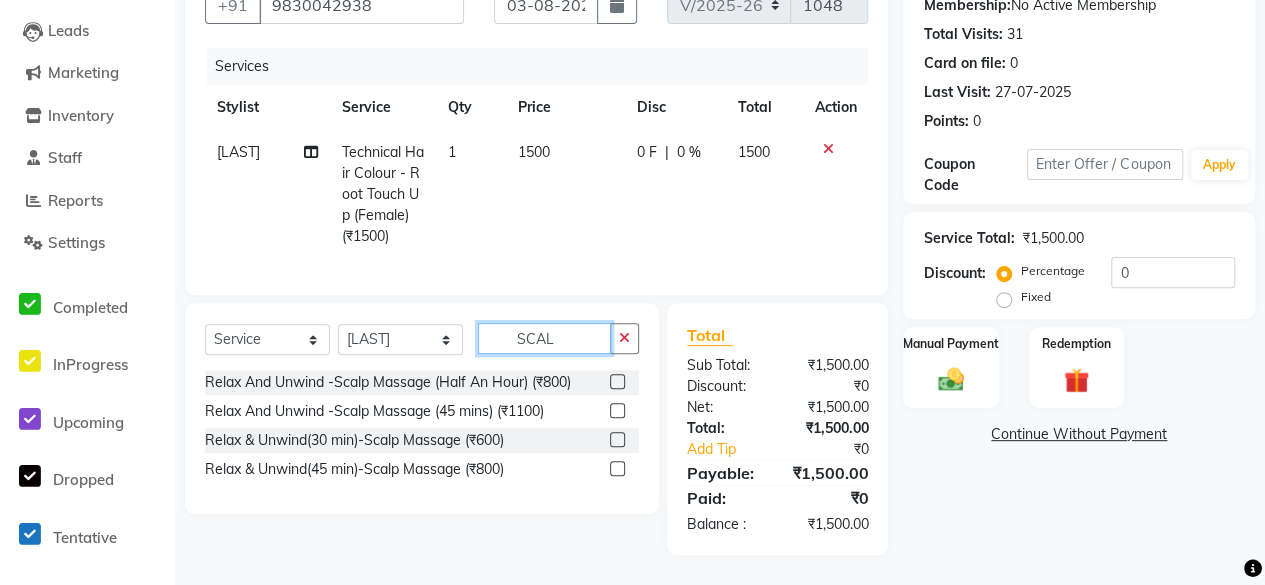 type on "SCAL" 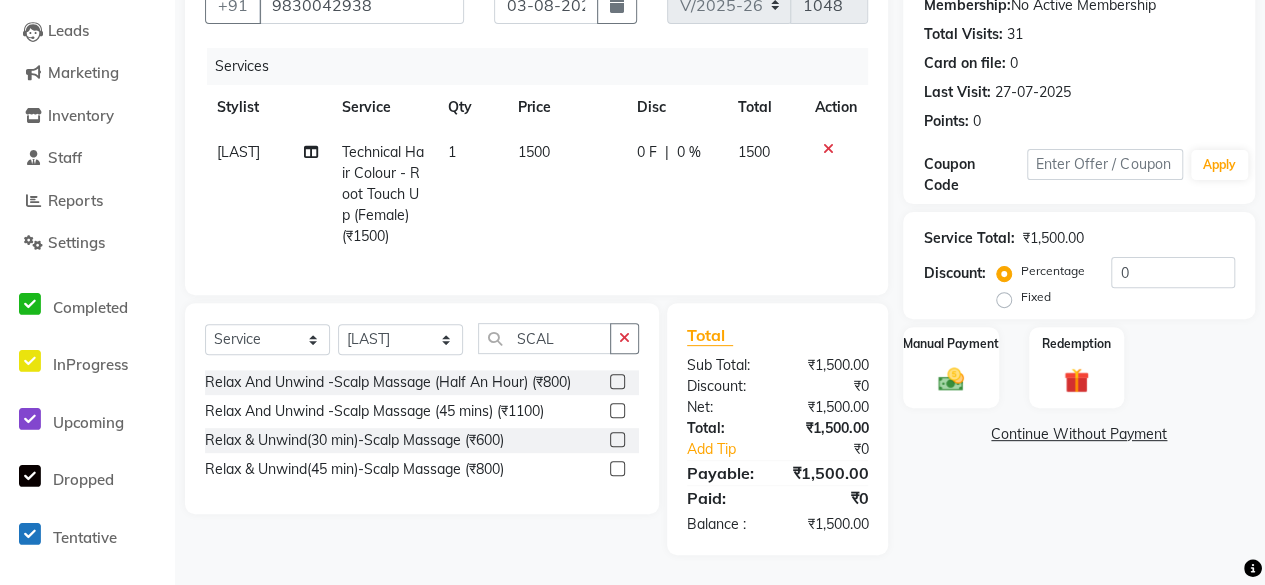 click 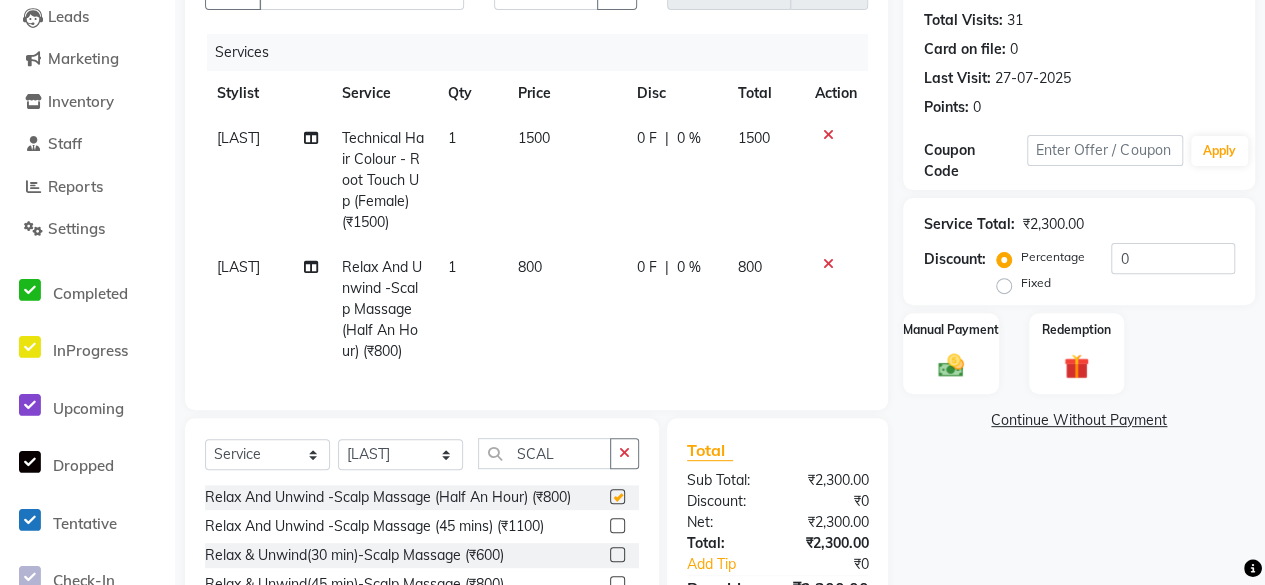 checkbox on "false" 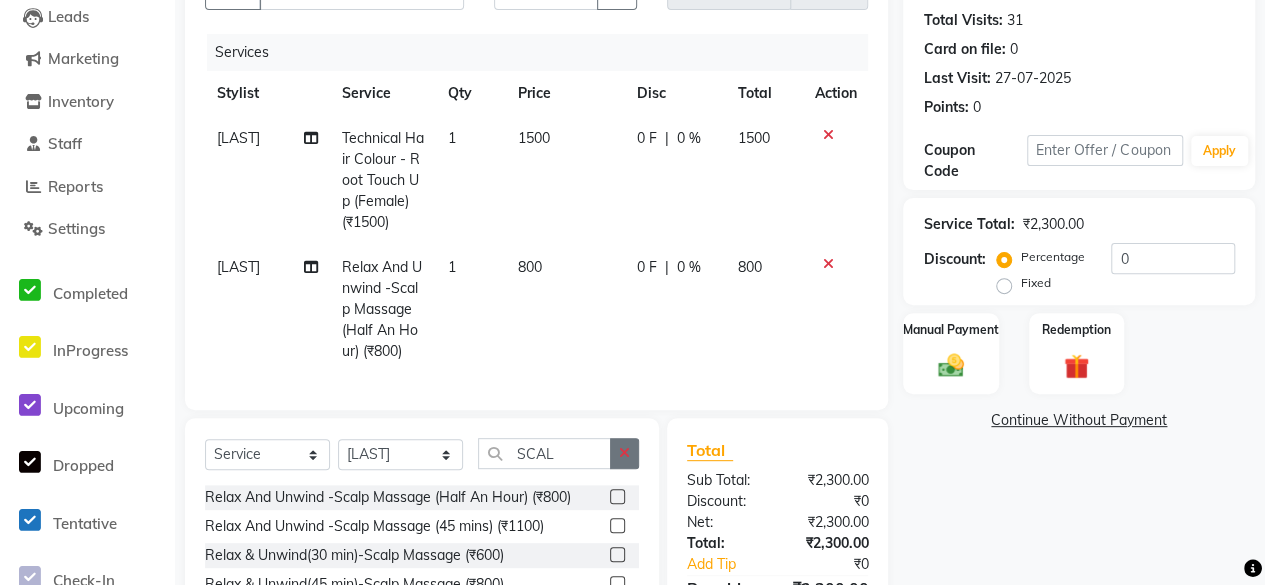 click 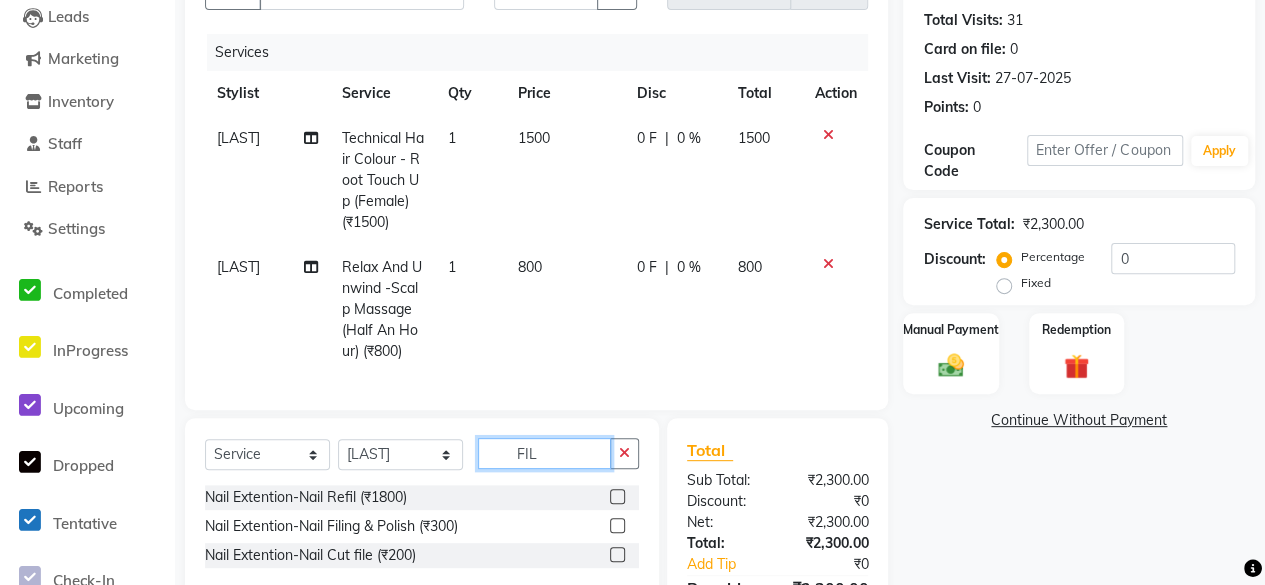 type on "FIL" 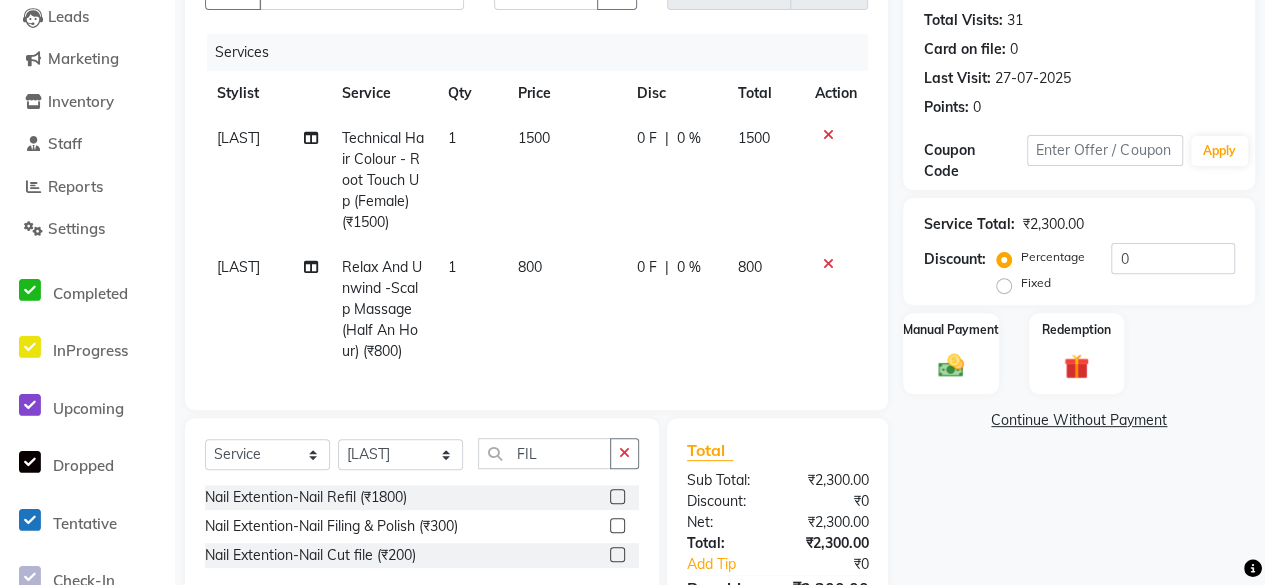 click 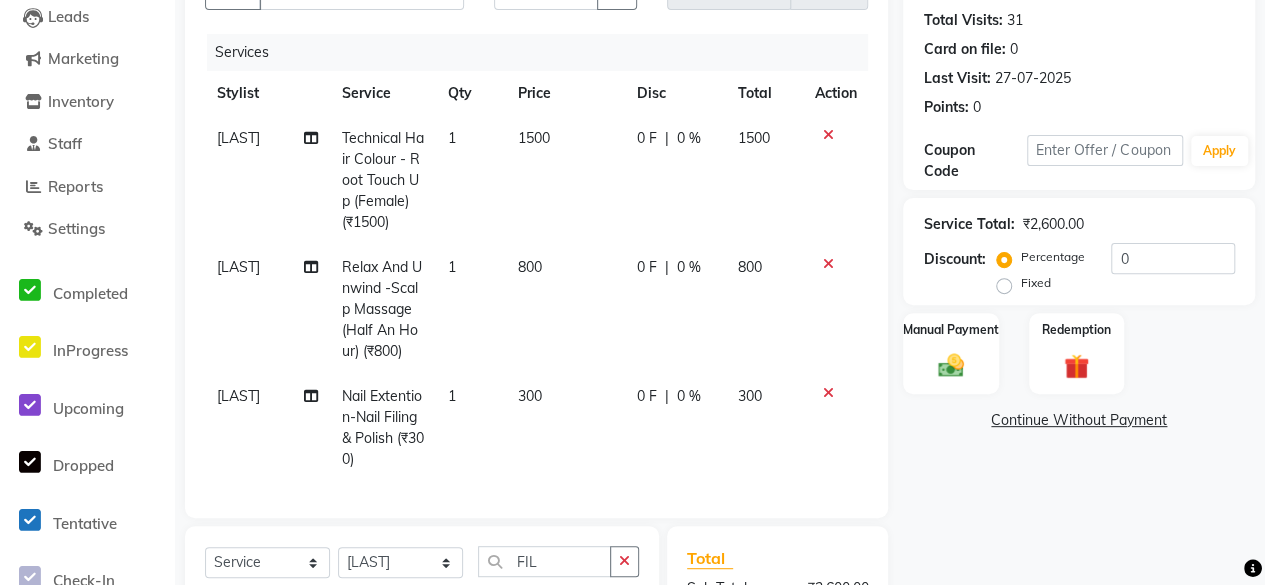checkbox on "false" 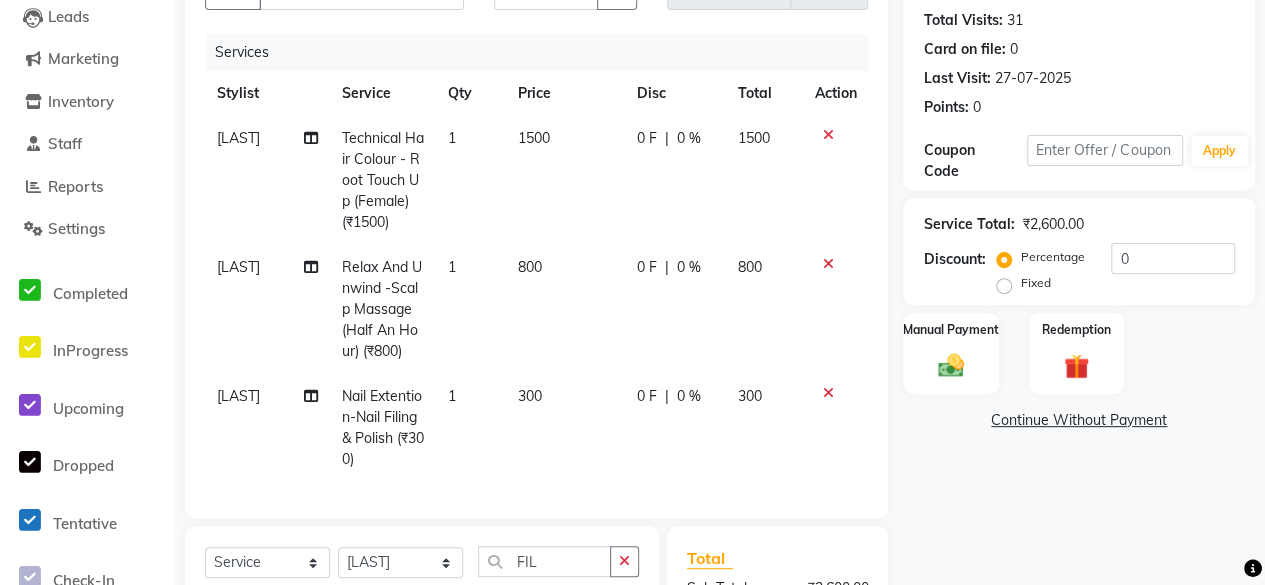 scroll, scrollTop: 471, scrollLeft: 0, axis: vertical 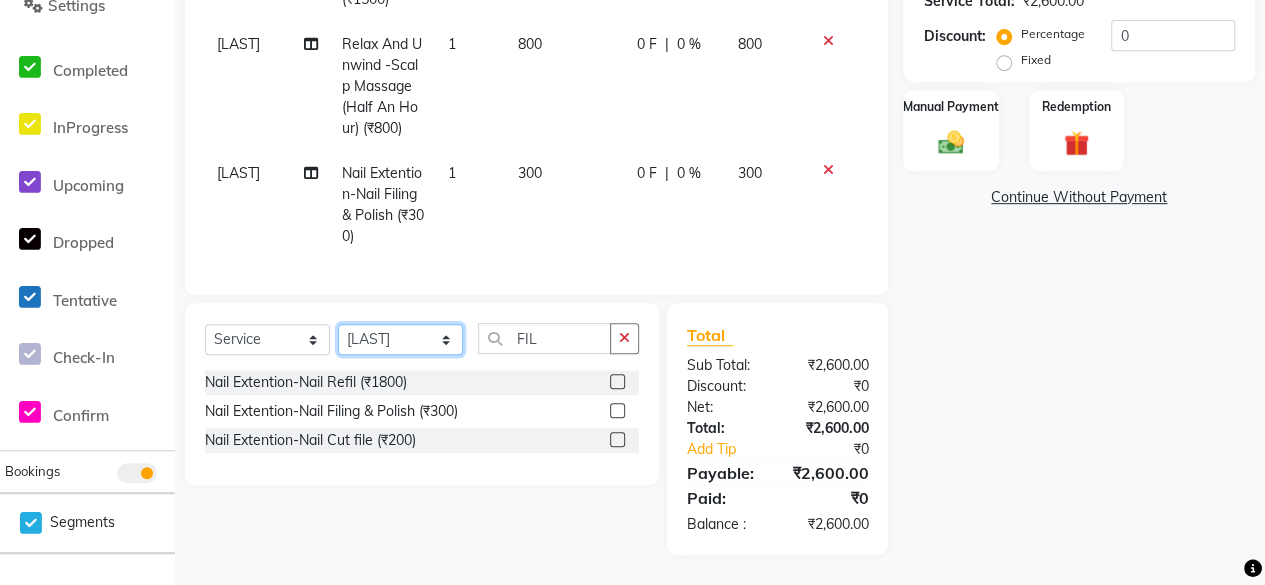 click on "Select Stylist [LAST] [LAST] [LAST] [LAST] [LAST] [LAST] [LAST] [LAST] [LAST] [LAST]" 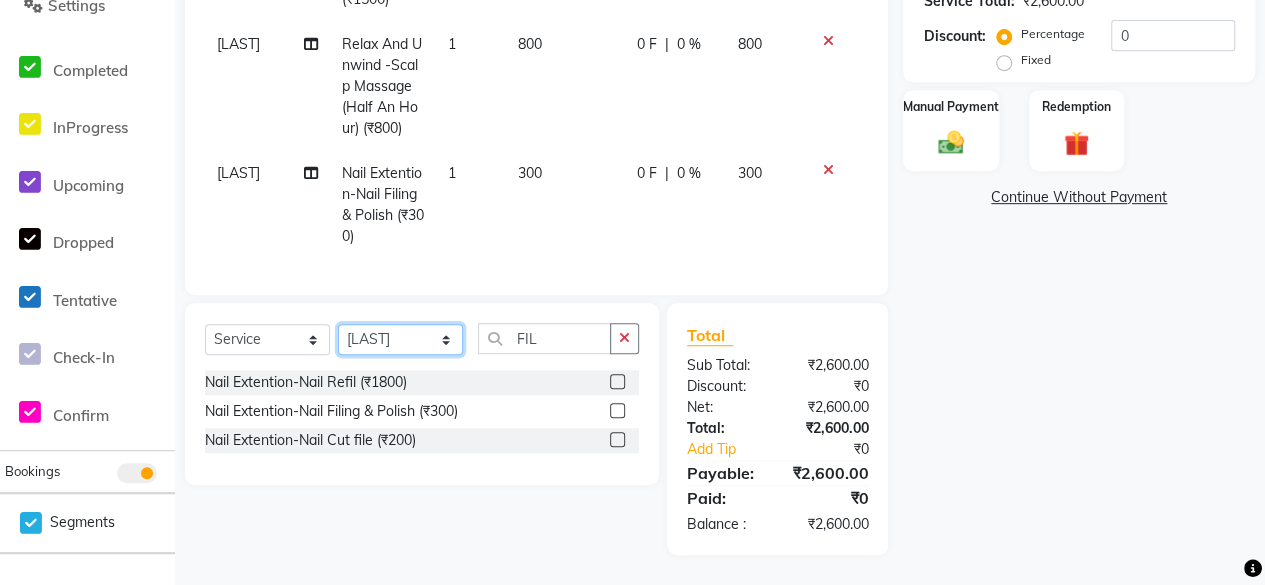 select on "66845" 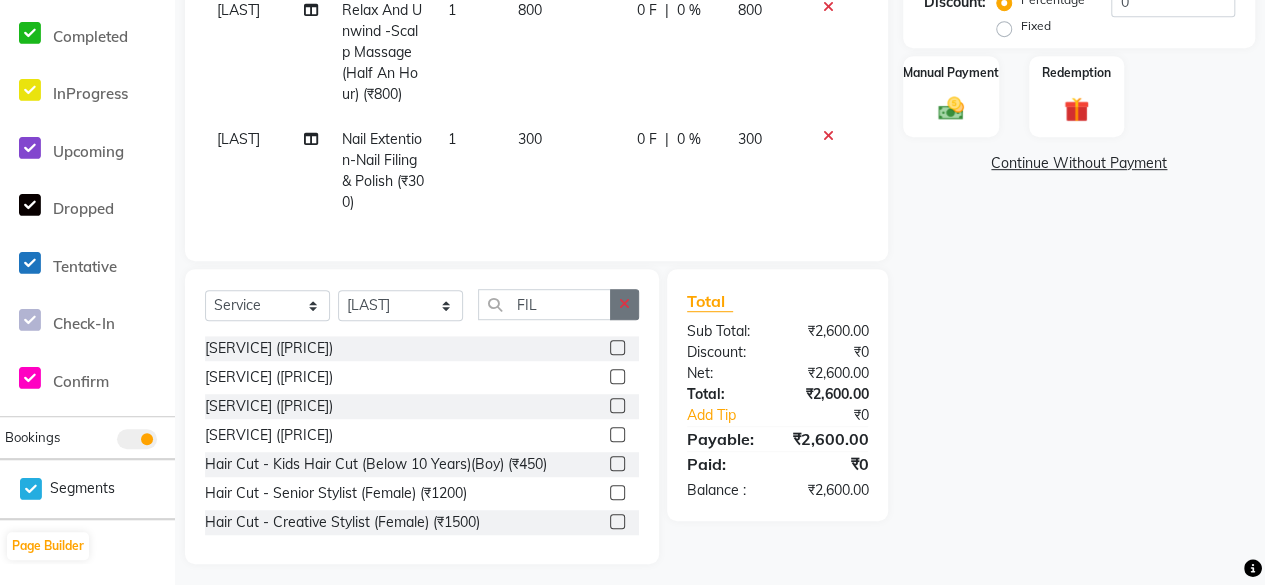 click 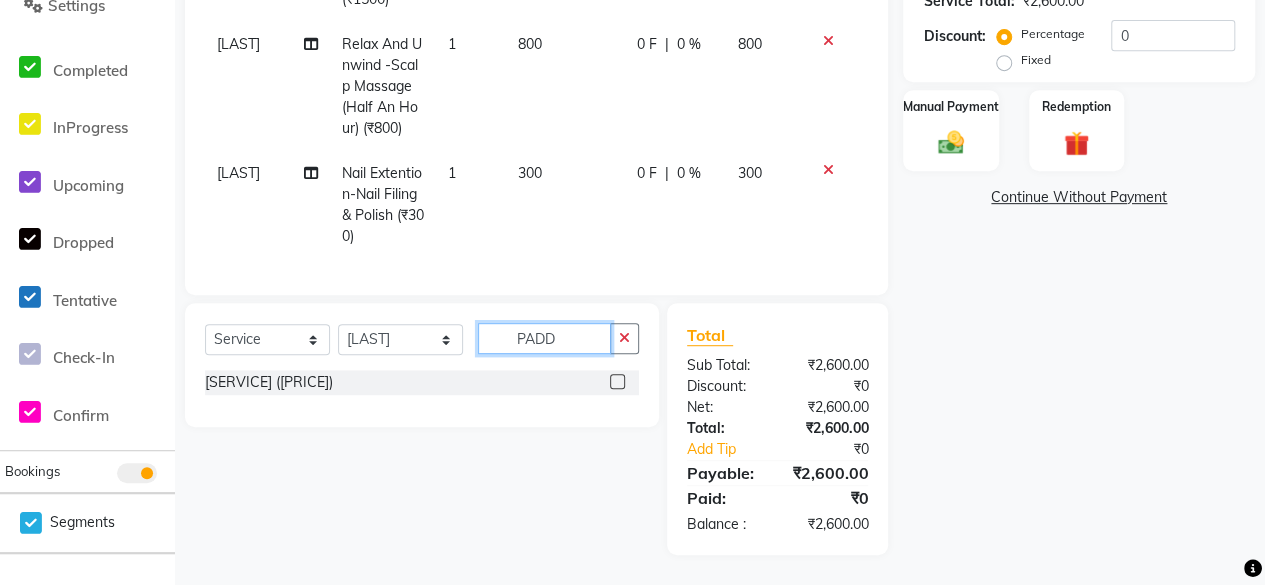 type on "PADD" 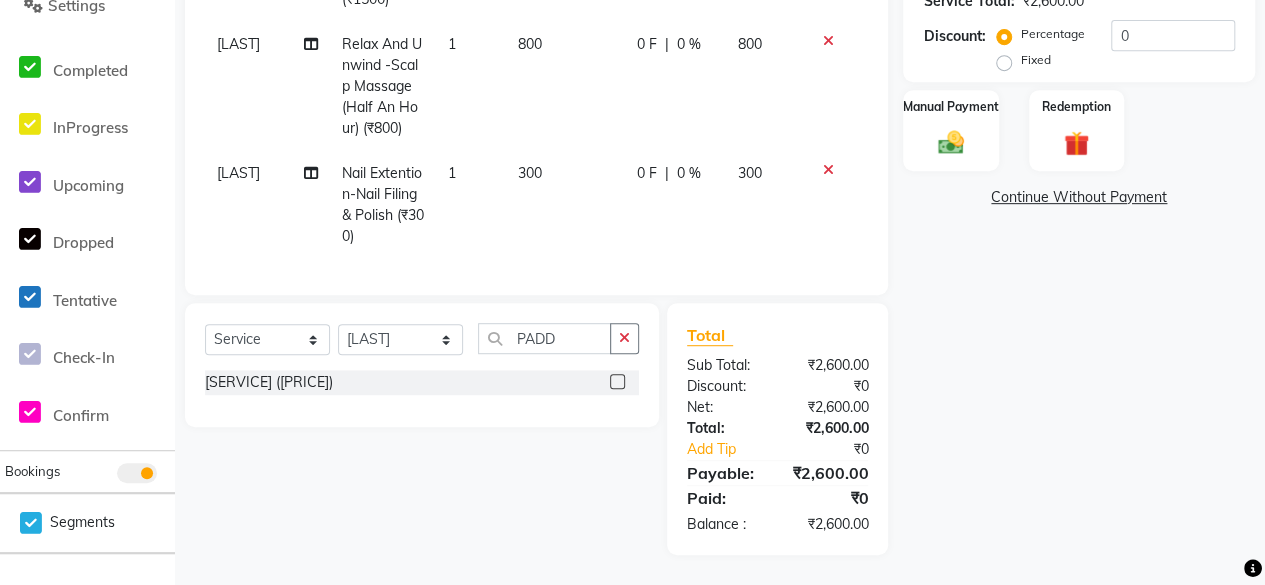 click 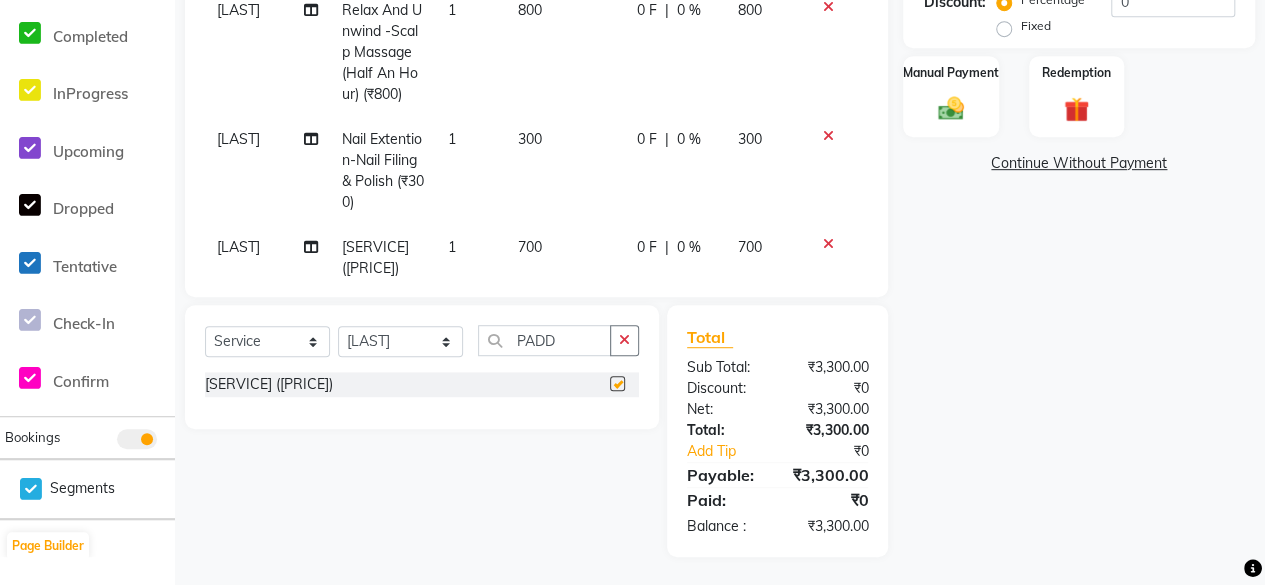 checkbox on "false" 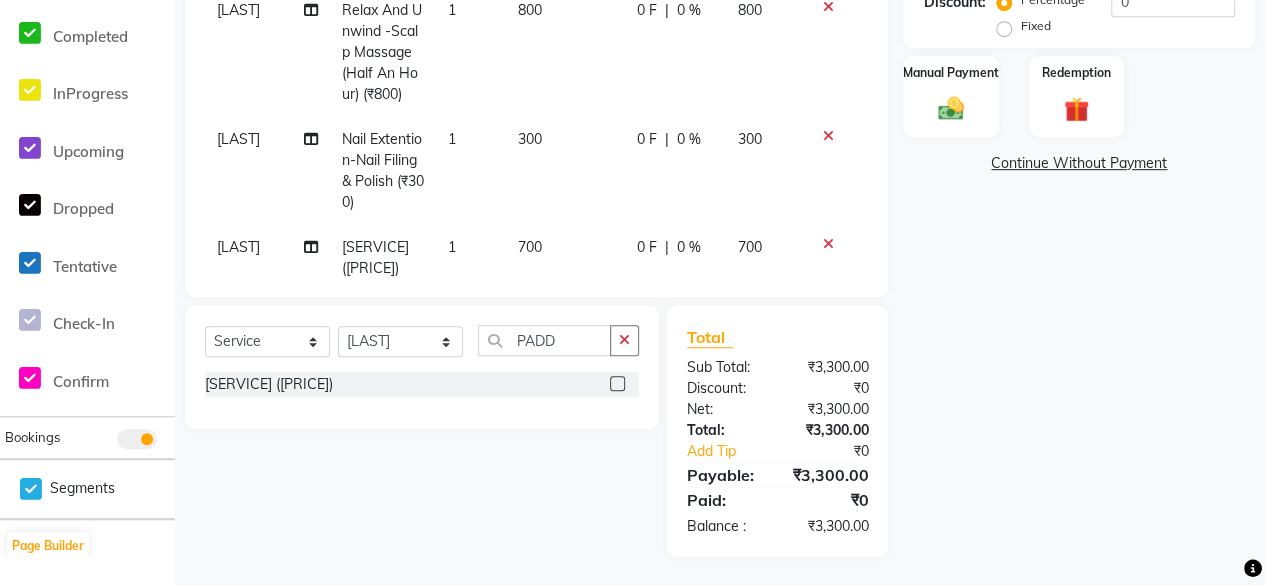 scroll, scrollTop: 129, scrollLeft: 0, axis: vertical 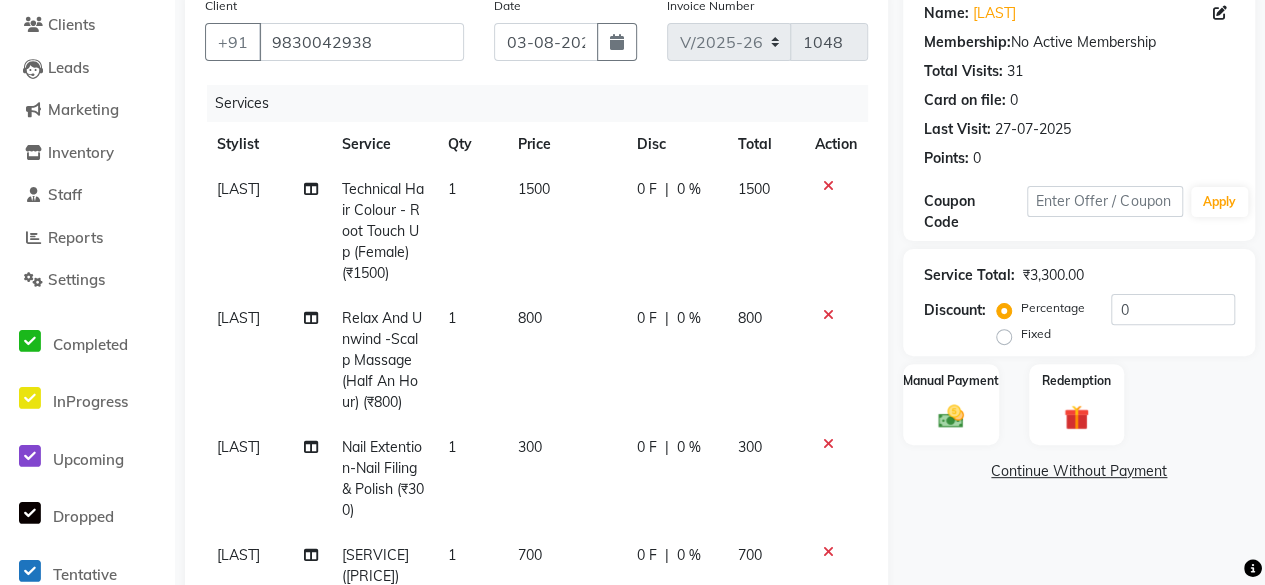 click on "1500" 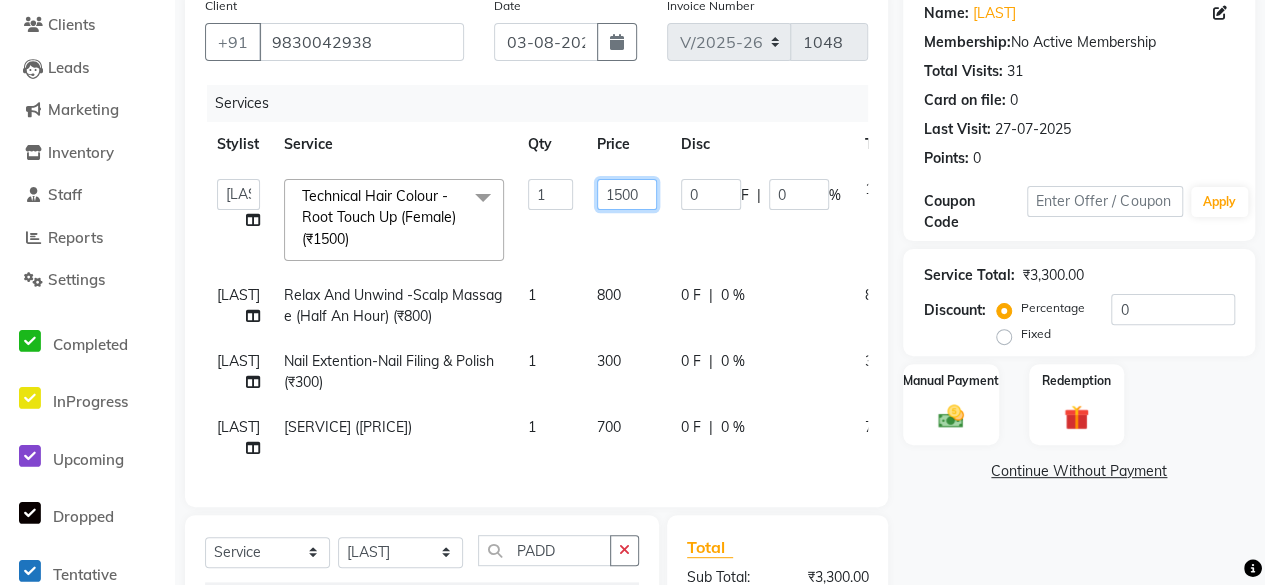 click on "1500" 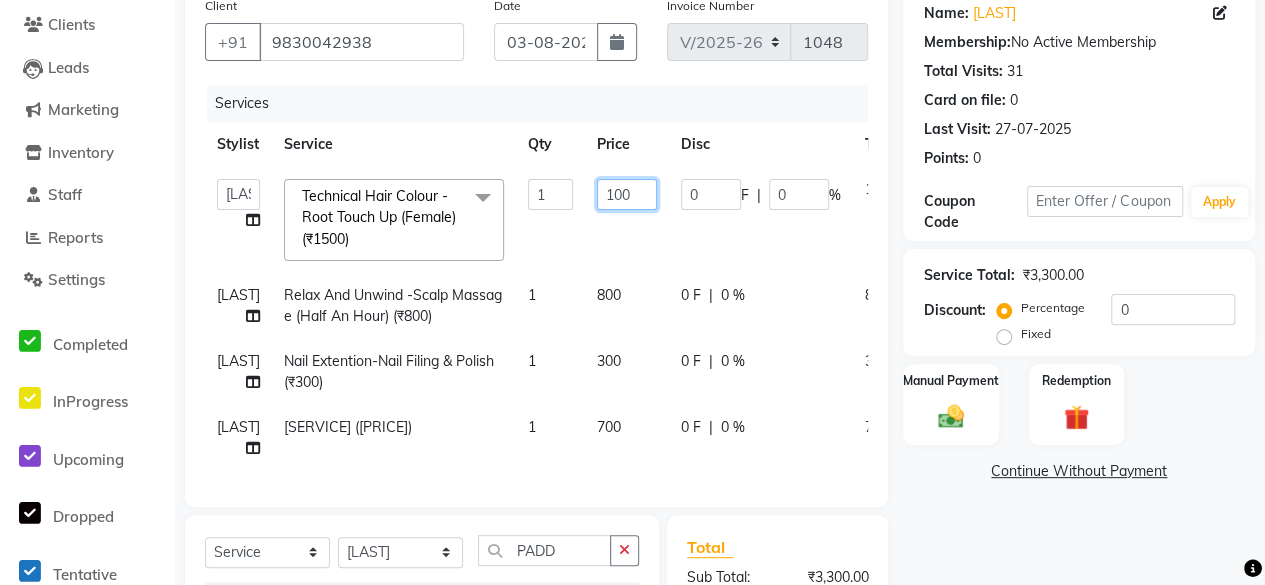 type on "1000" 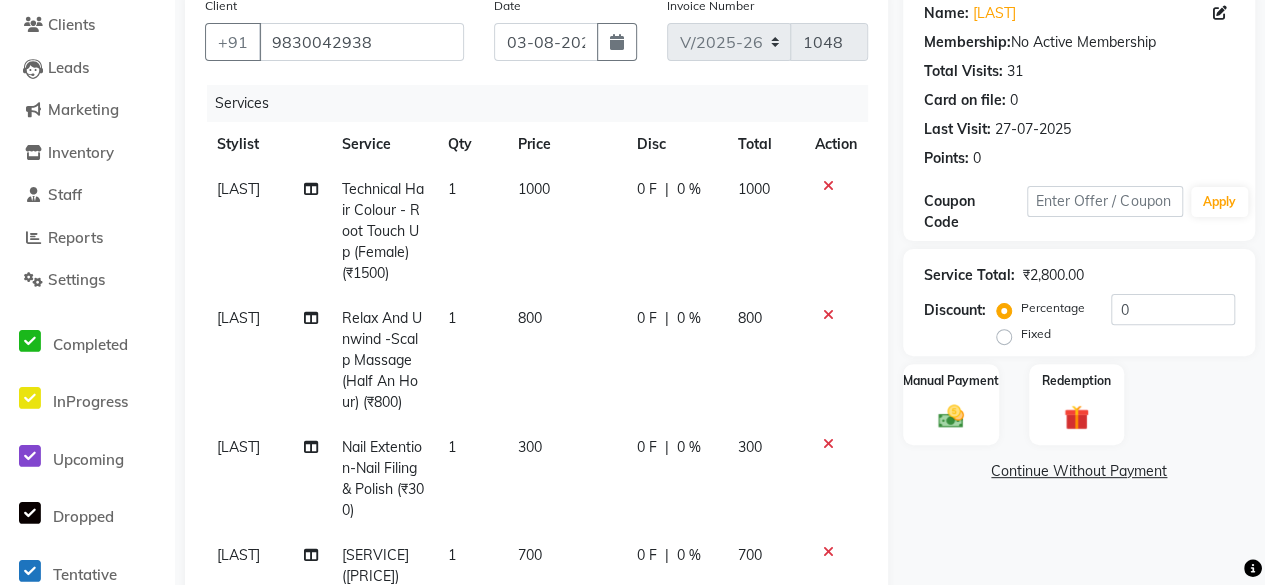 click on "Name: [LAST] Membership:  No Active Membership  Total Visits:  31 Card on file:  0 Last Visit:   [DATE] Points:   0  Coupon Code Apply Service Total:  ₹2,800.00  Discount:  Percentage   Fixed  0 Manual Payment Redemption  Continue Without Payment" 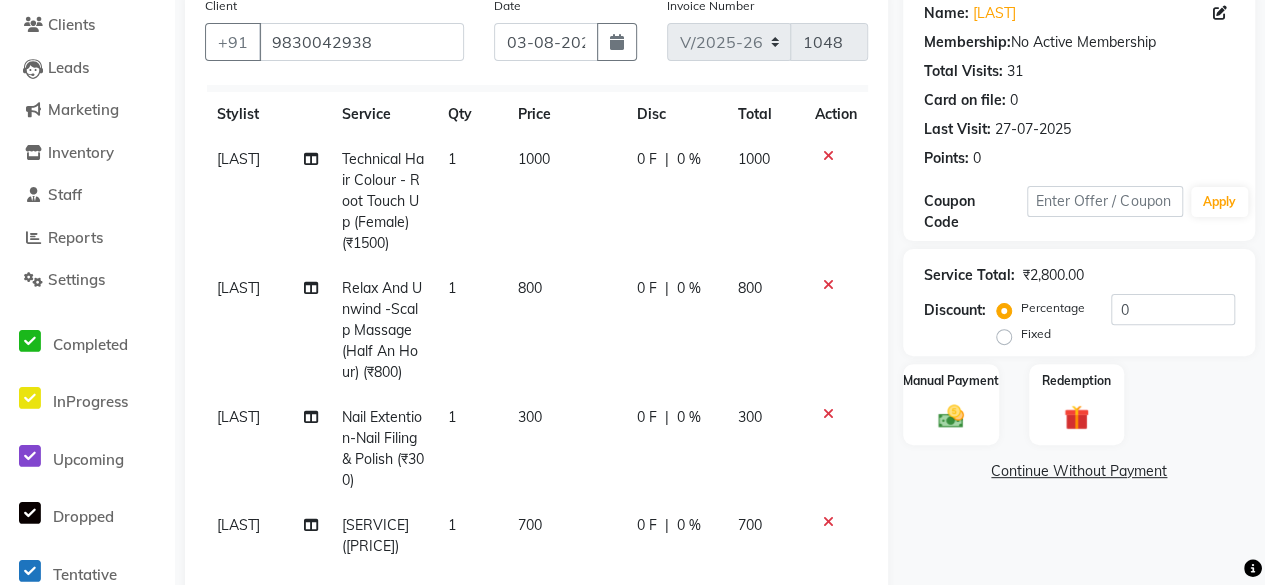 scroll, scrollTop: 129, scrollLeft: 0, axis: vertical 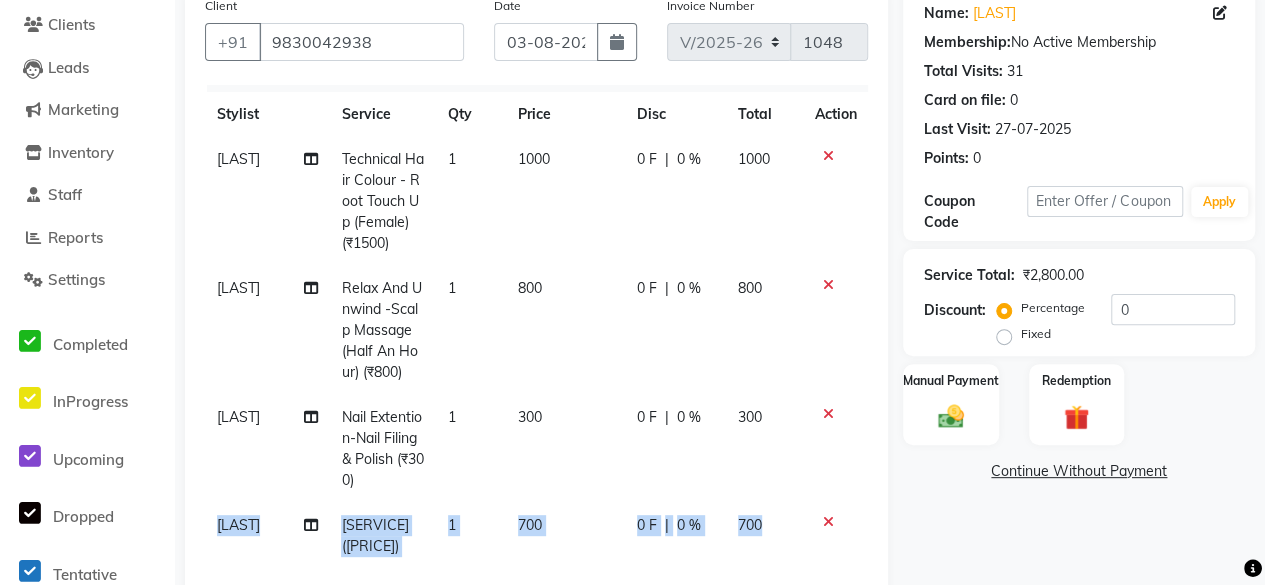 drag, startPoint x: 833, startPoint y: 395, endPoint x: 832, endPoint y: 425, distance: 30.016663 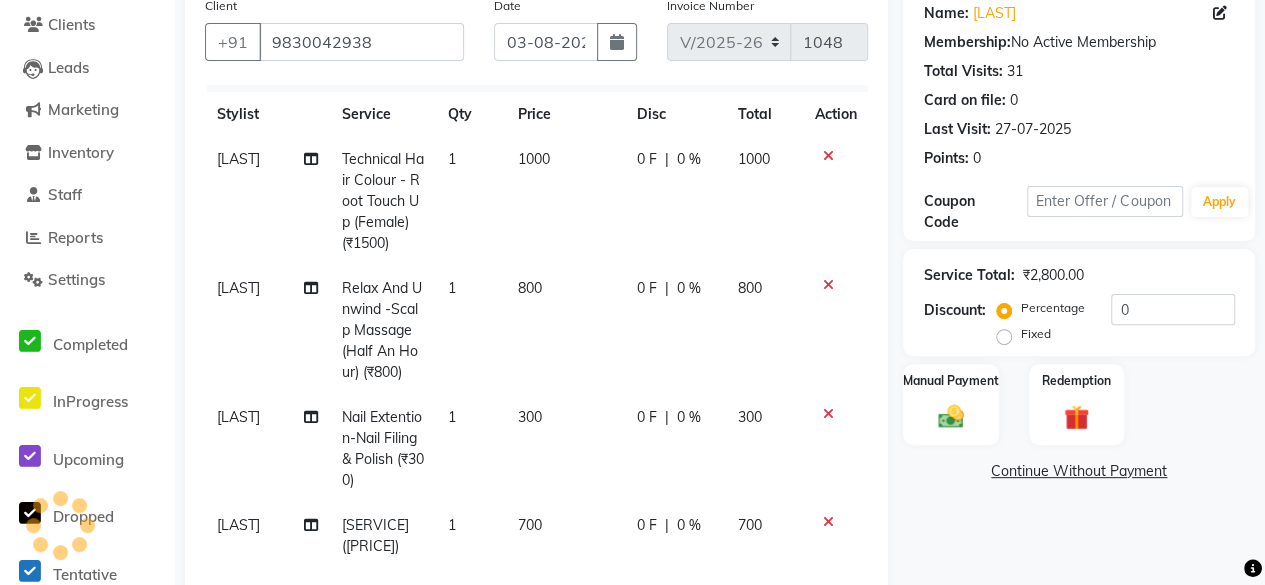 click on "Name: [LAST] Membership:  No Active Membership  Total Visits:  31 Card on file:  0 Last Visit:   [DATE] Points:   0  Coupon Code Apply Service Total:  ₹2,800.00  Discount:  Percentage   Fixed  0 Manual Payment Redemption  Continue Without Payment" 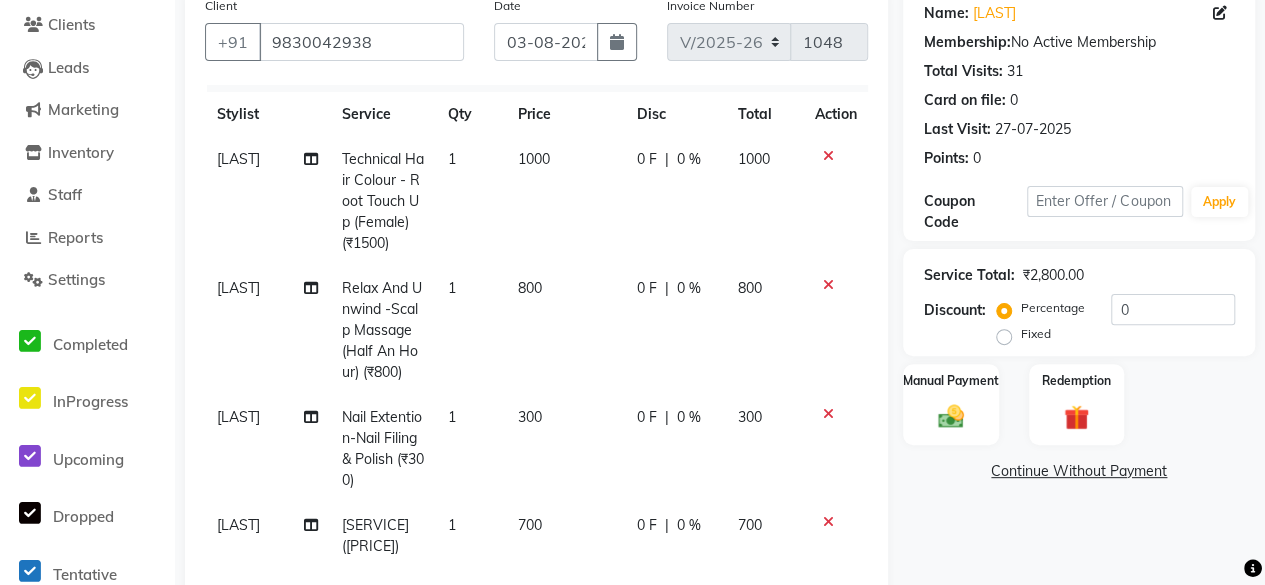 scroll, scrollTop: 0, scrollLeft: 0, axis: both 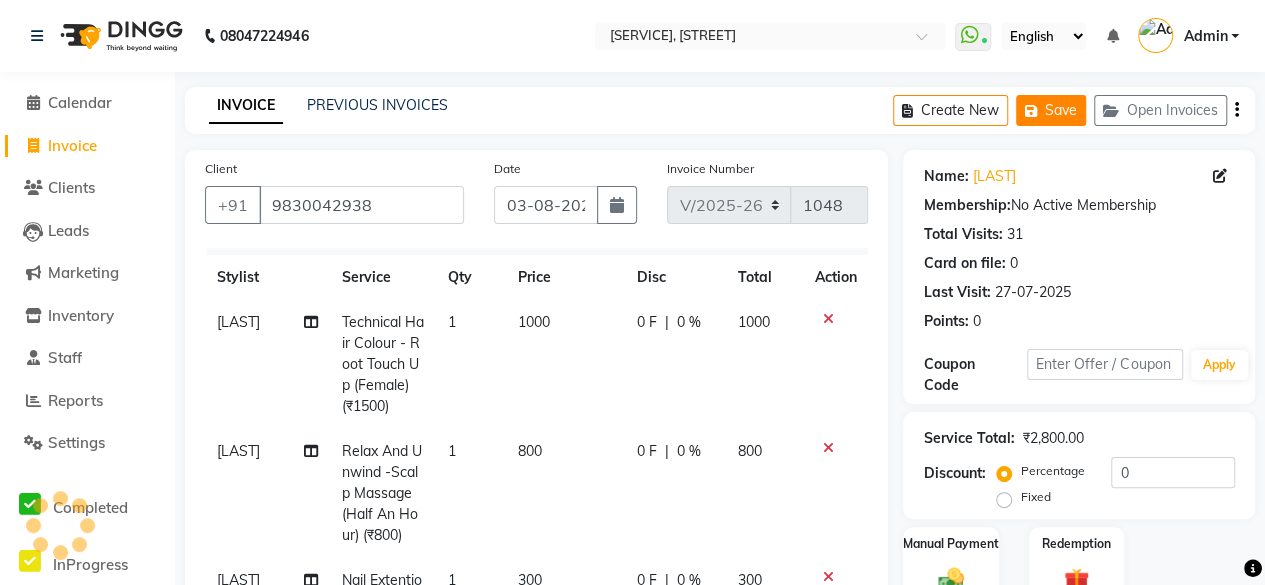 click on "Save" 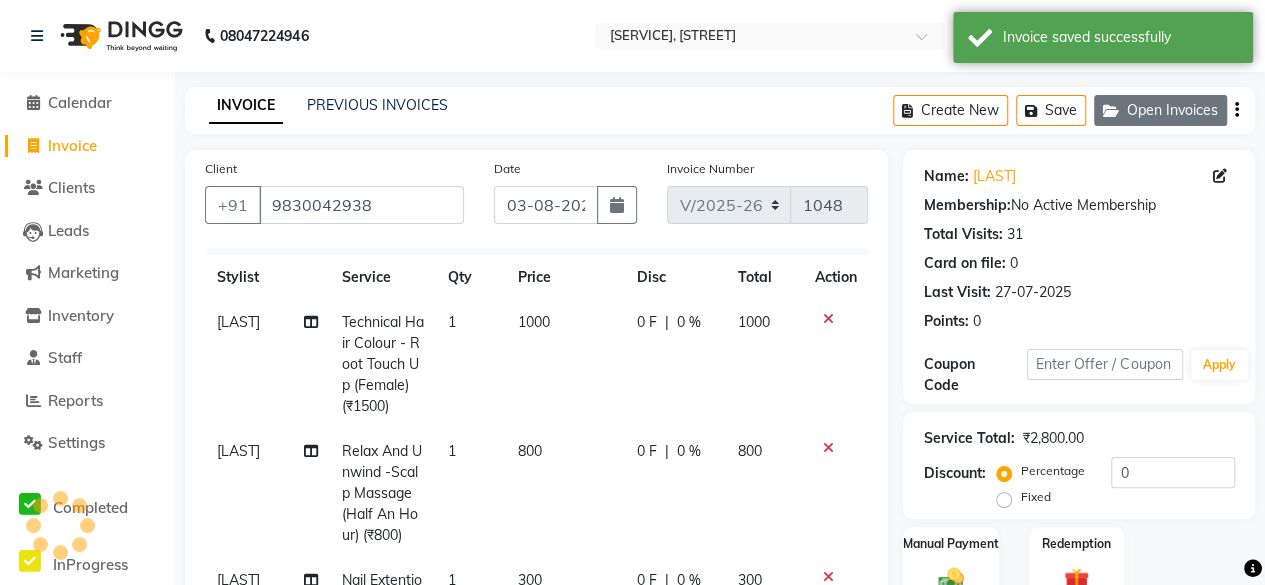 click on "Open Invoices" 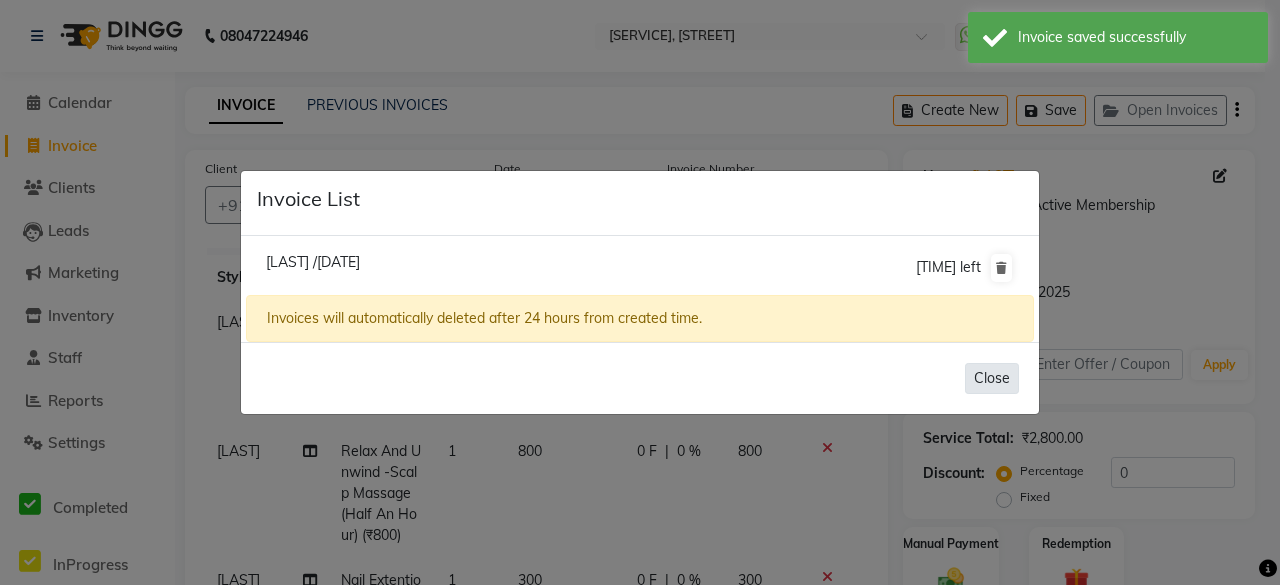 click on "Close" 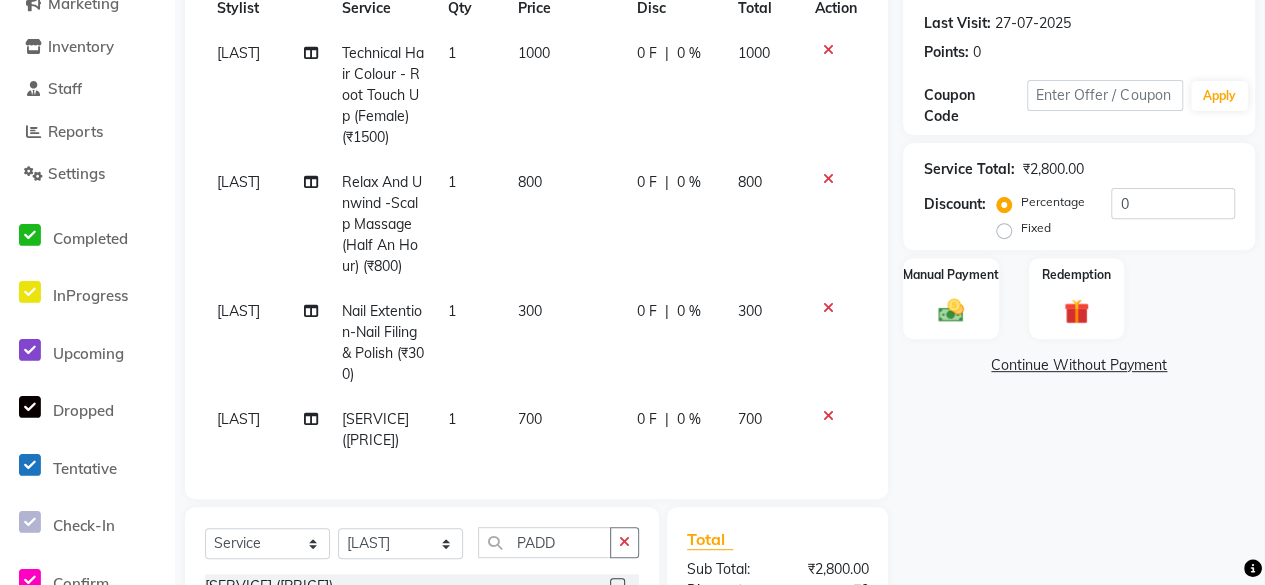 scroll, scrollTop: 471, scrollLeft: 0, axis: vertical 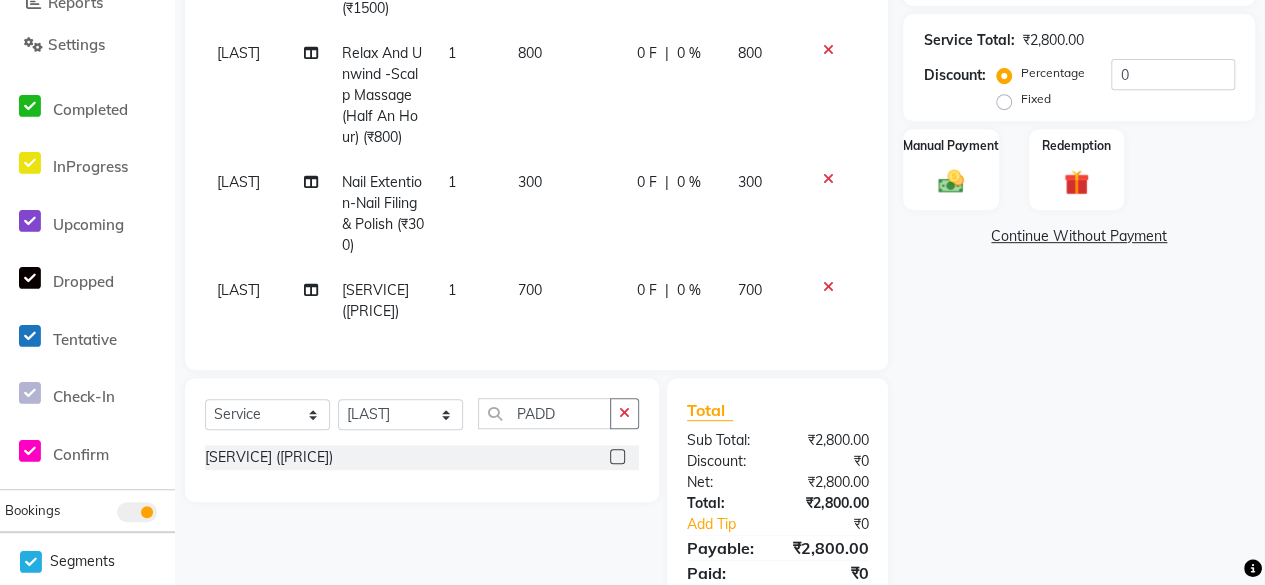 type 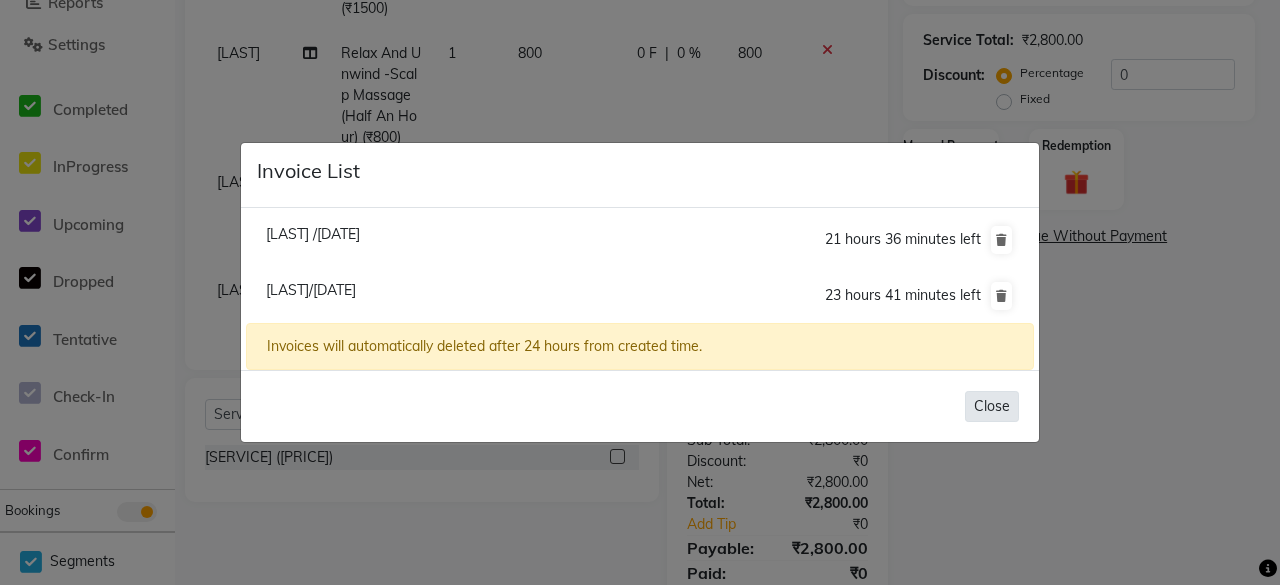click on "Close" 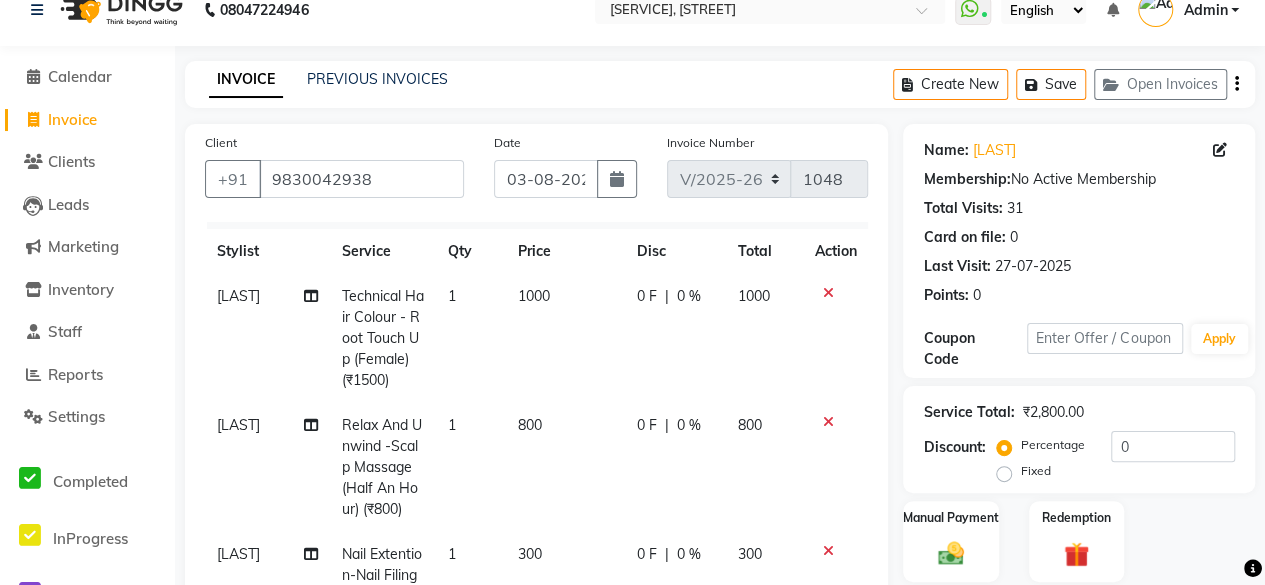 scroll, scrollTop: 0, scrollLeft: 0, axis: both 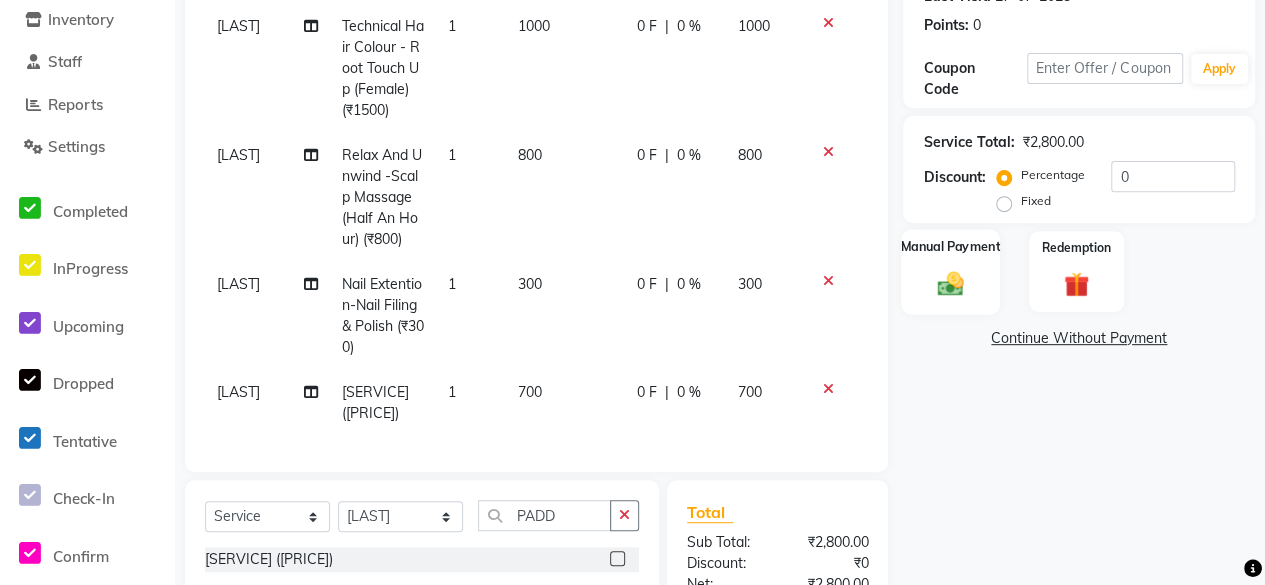 click 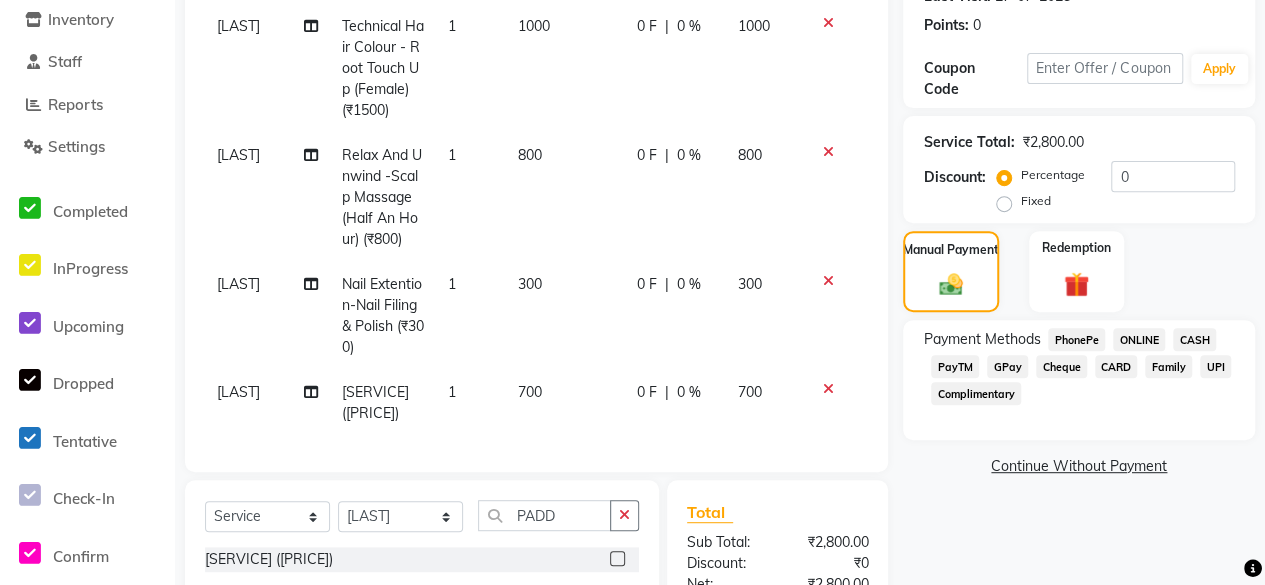 click on "CARD" 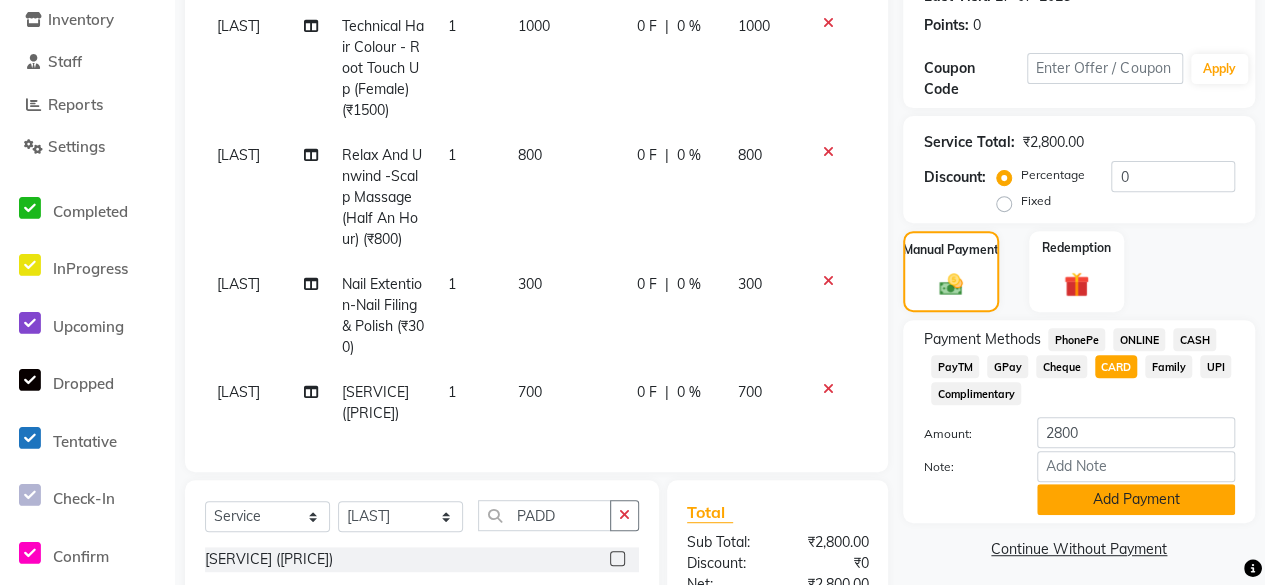 click on "Add Payment" 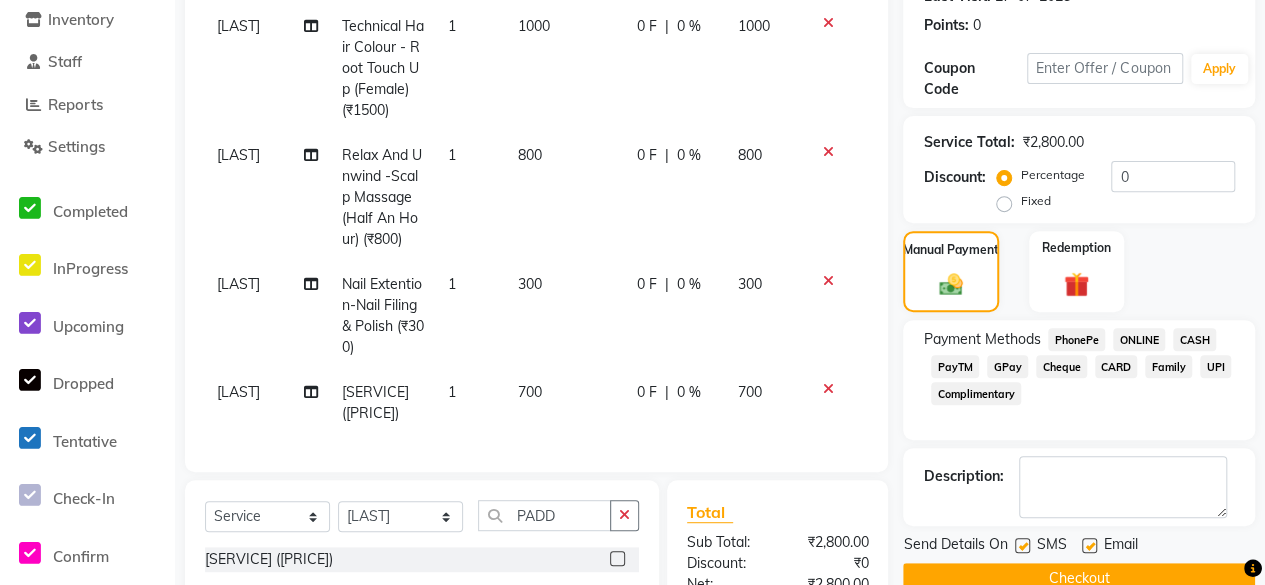 click on "Checkout" 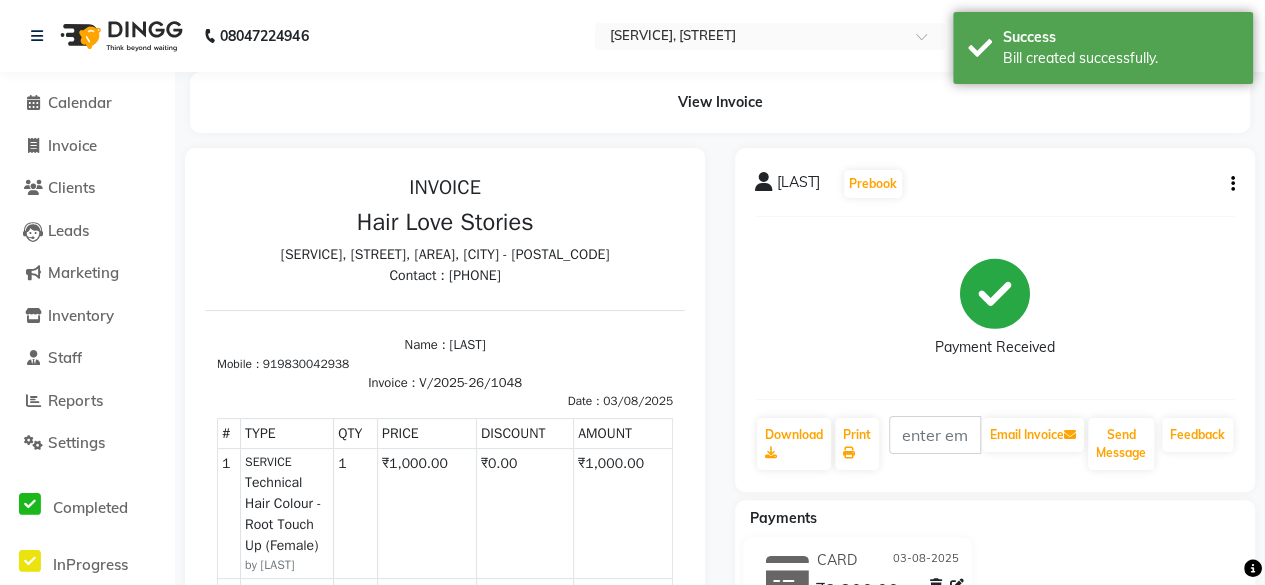 scroll, scrollTop: 0, scrollLeft: 0, axis: both 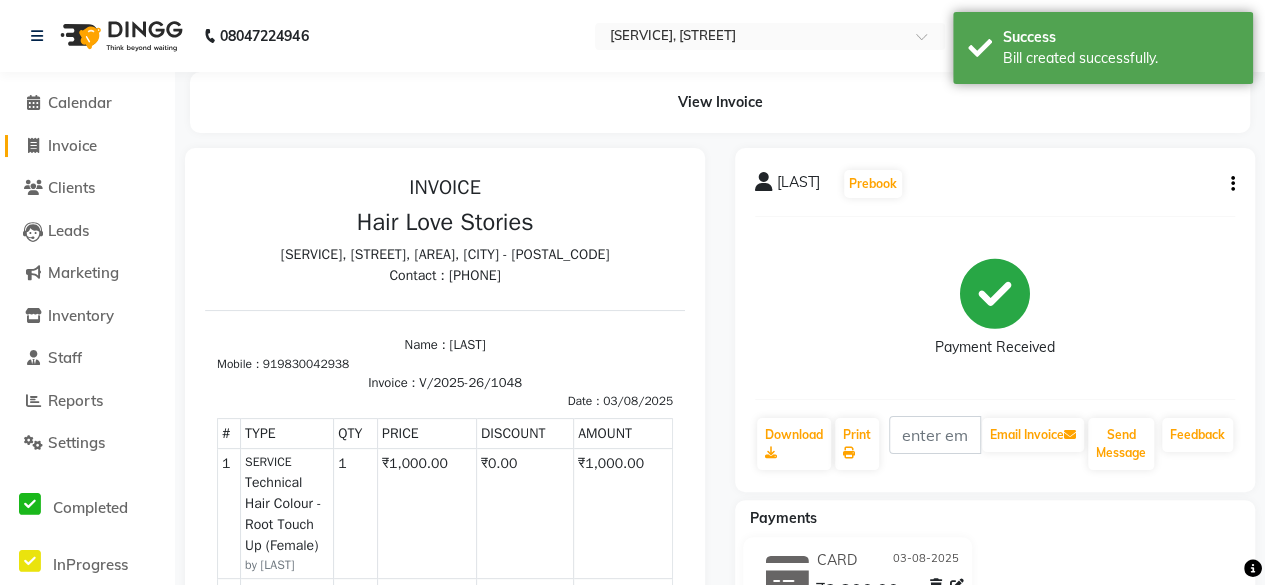 click 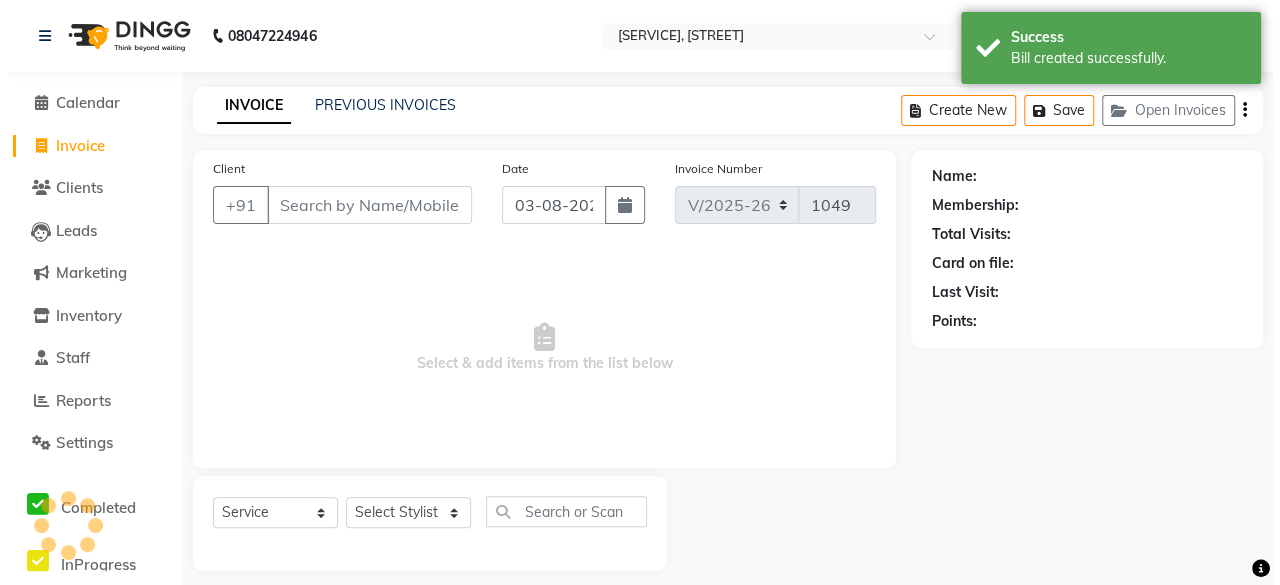 scroll, scrollTop: 15, scrollLeft: 0, axis: vertical 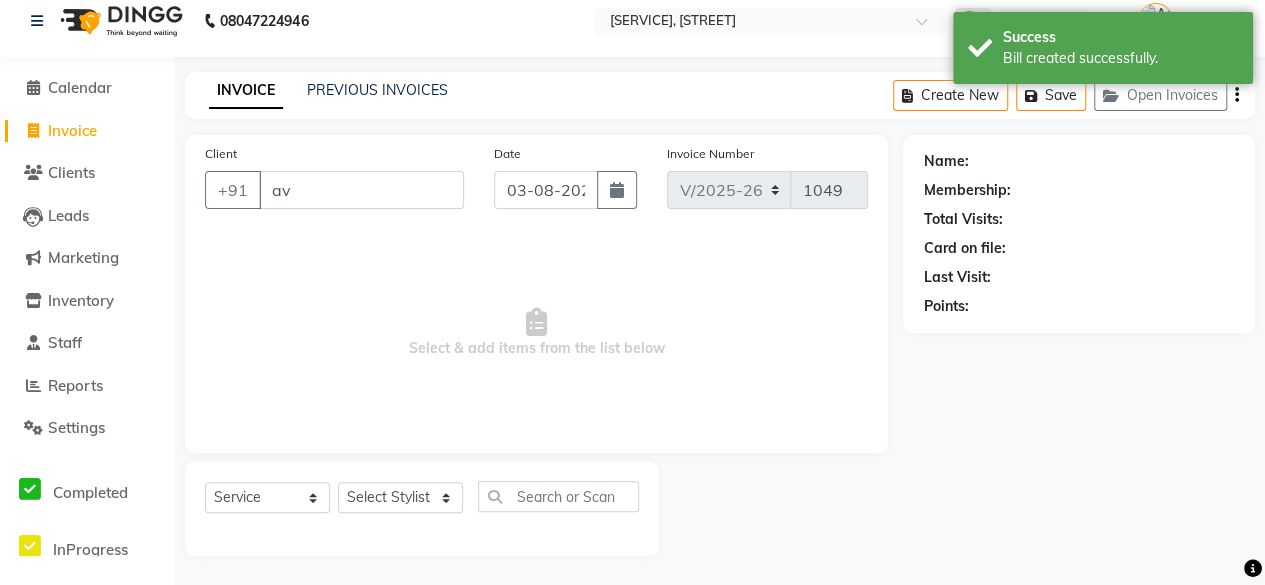 type on "a" 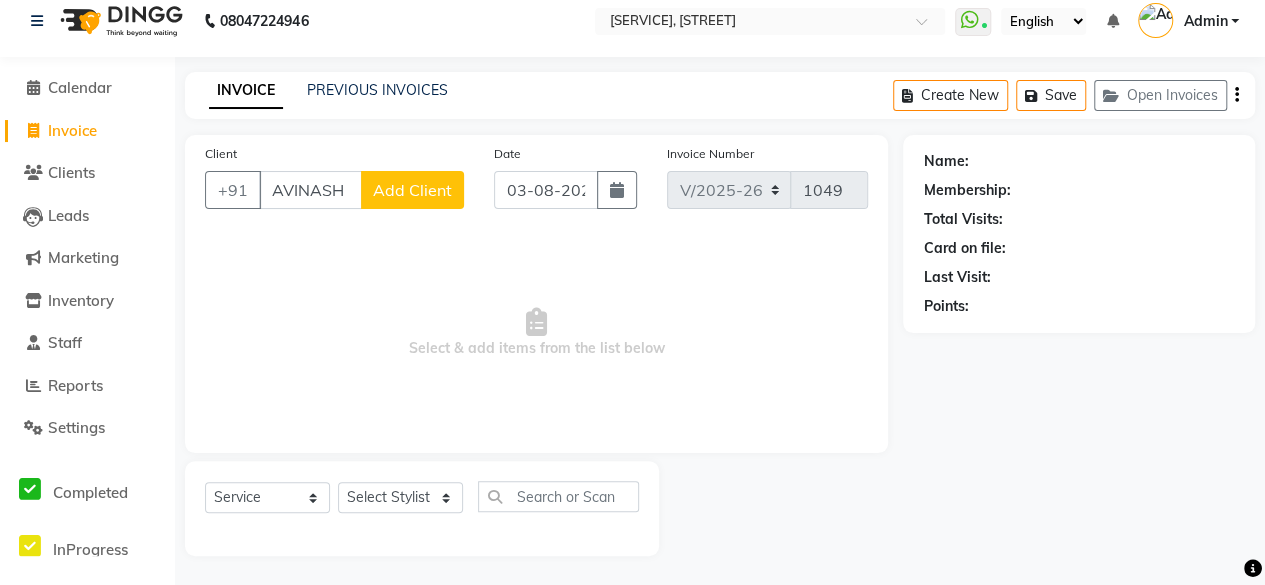 type on "AVINASH" 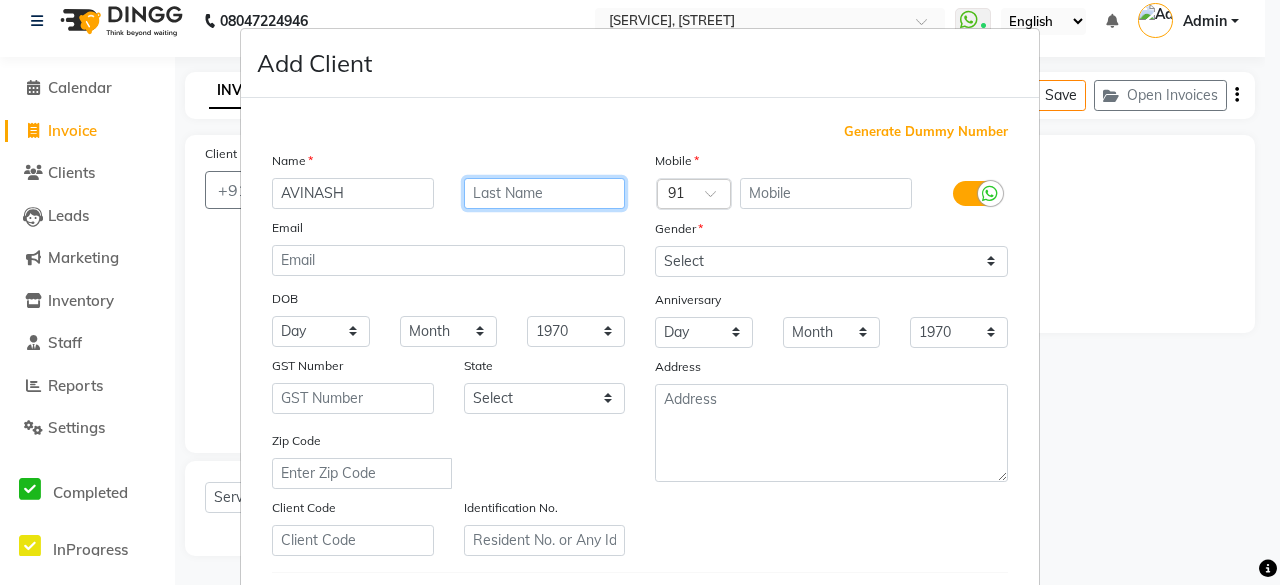 click at bounding box center (545, 193) 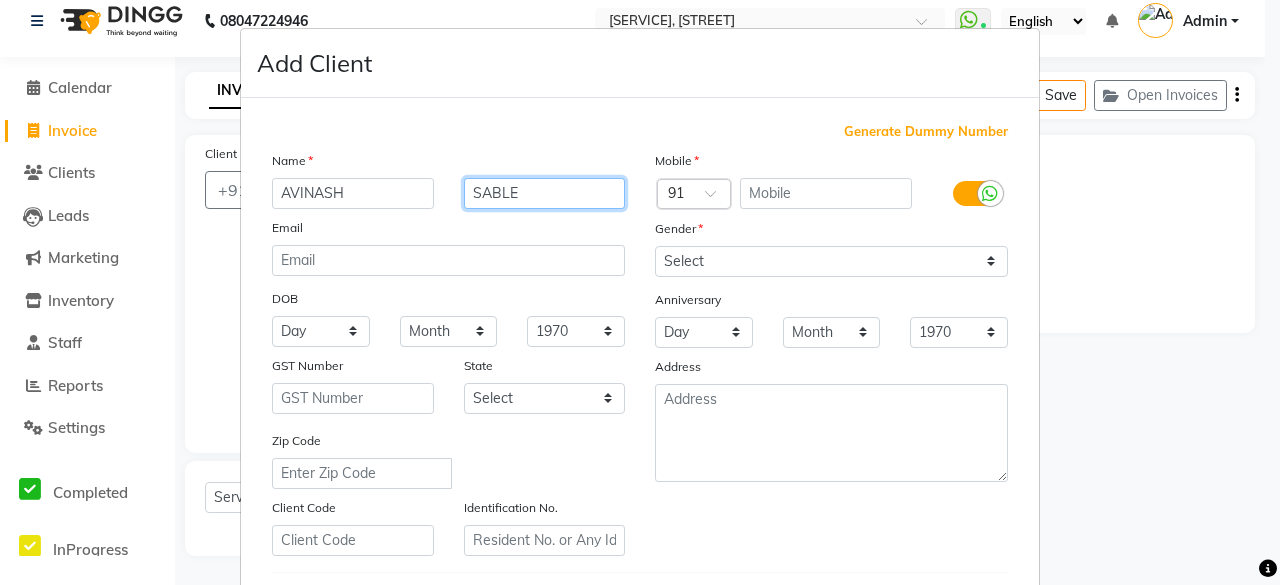 type on "SABLE" 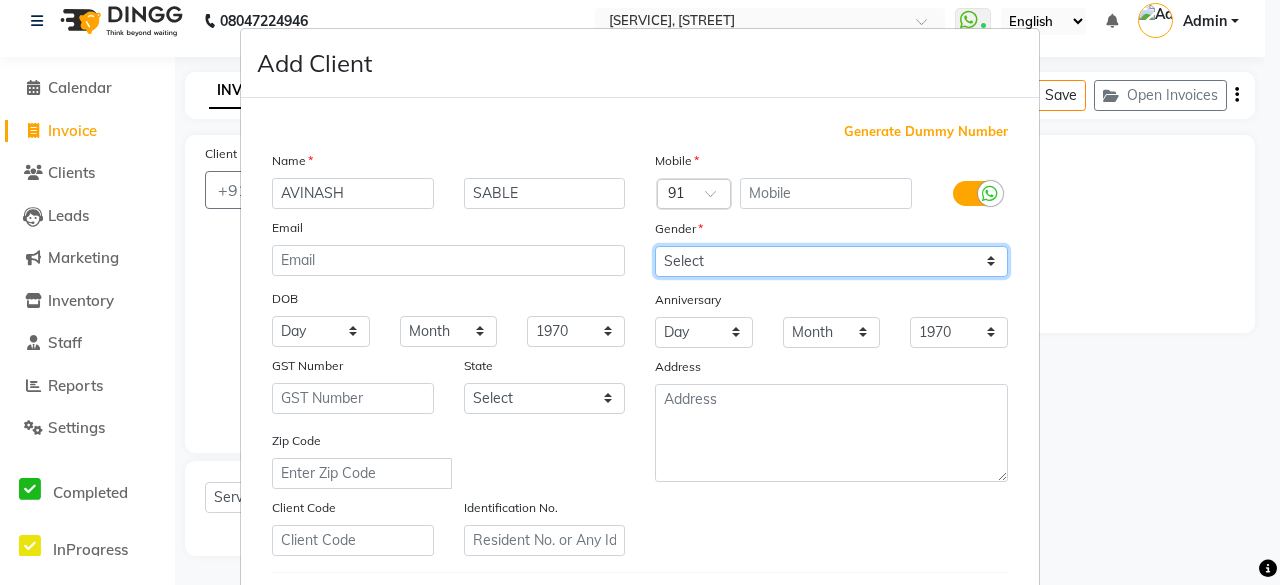 click on "Select Male Female Other Prefer Not To Say" at bounding box center [831, 261] 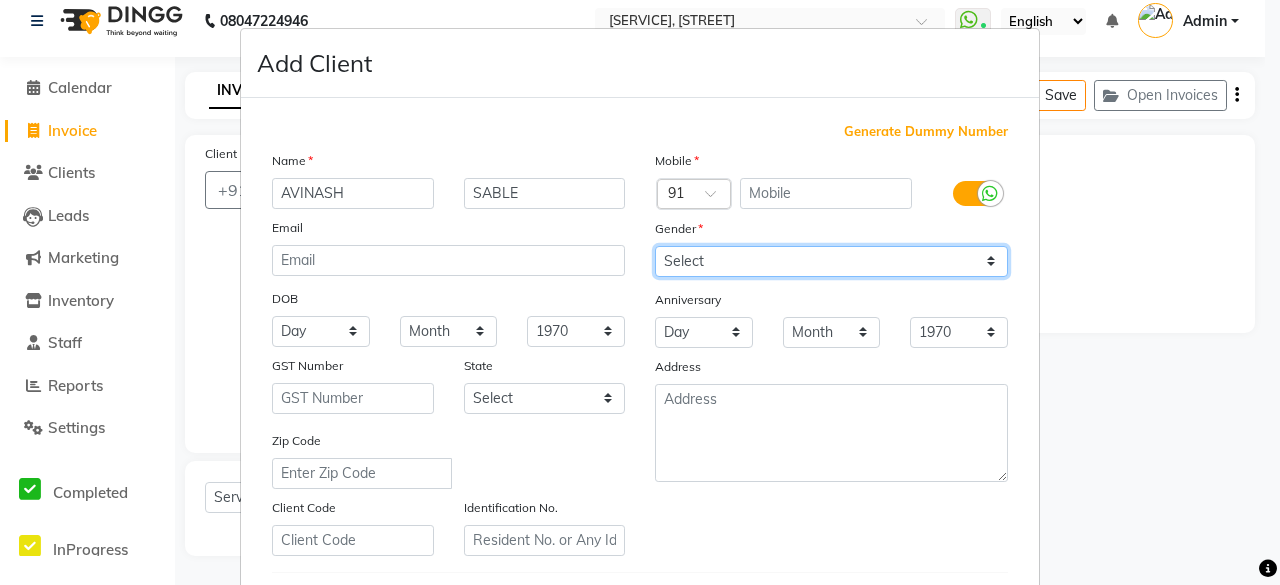 select on "male" 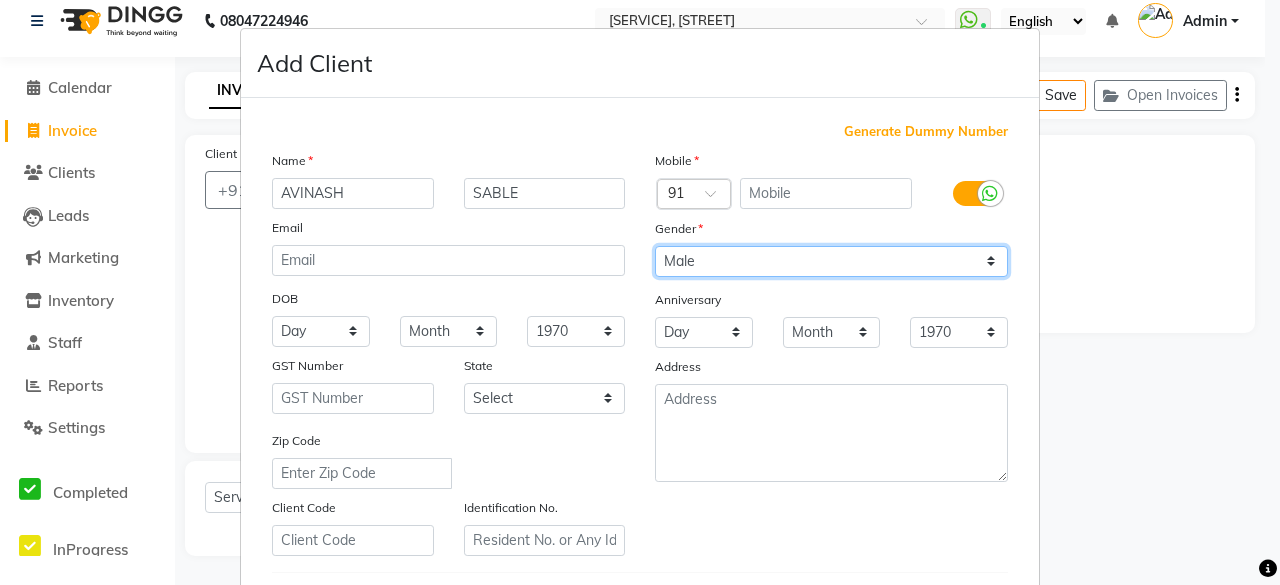 click on "Select Male Female Other Prefer Not To Say" at bounding box center (831, 261) 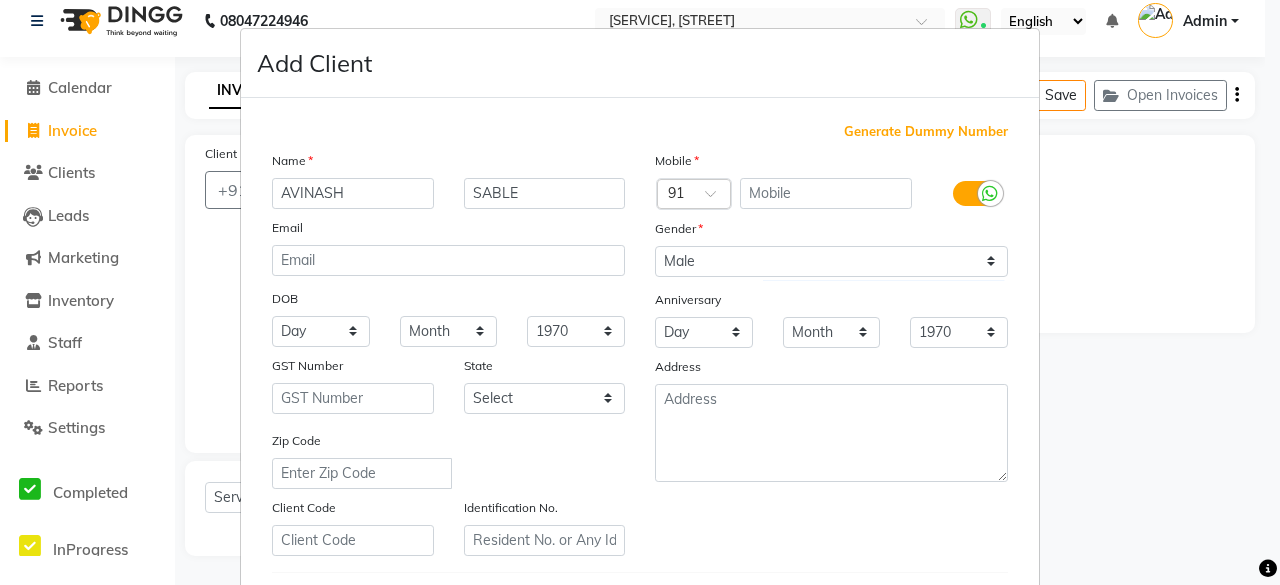 scroll, scrollTop: 334, scrollLeft: 0, axis: vertical 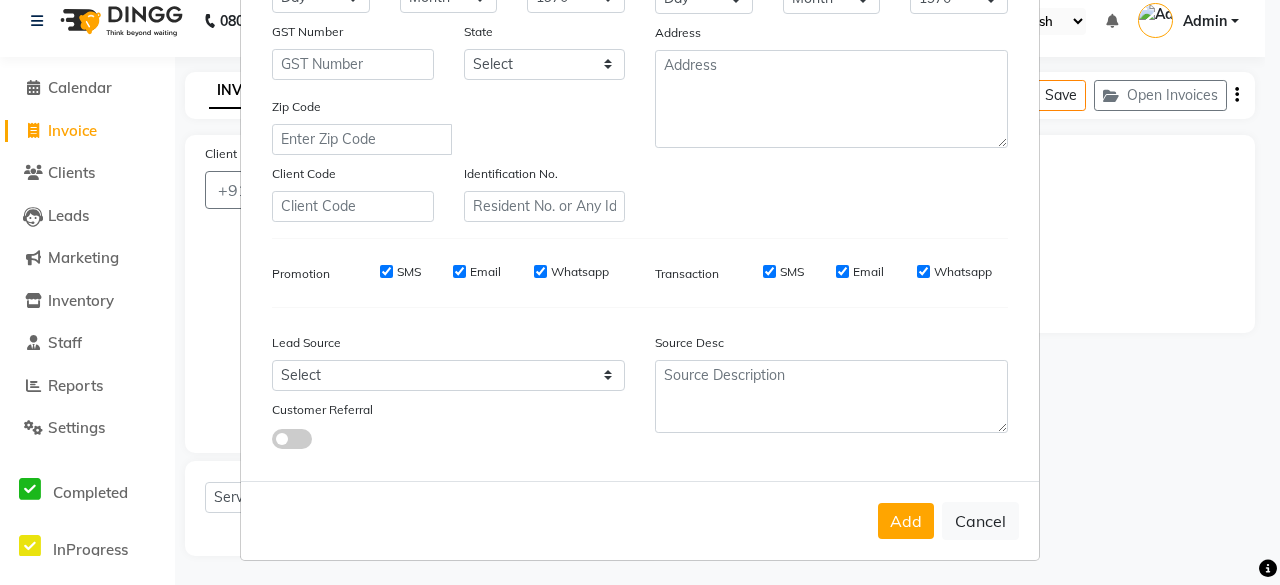drag, startPoint x: 1258, startPoint y: 289, endPoint x: 1266, endPoint y: 101, distance: 188.17014 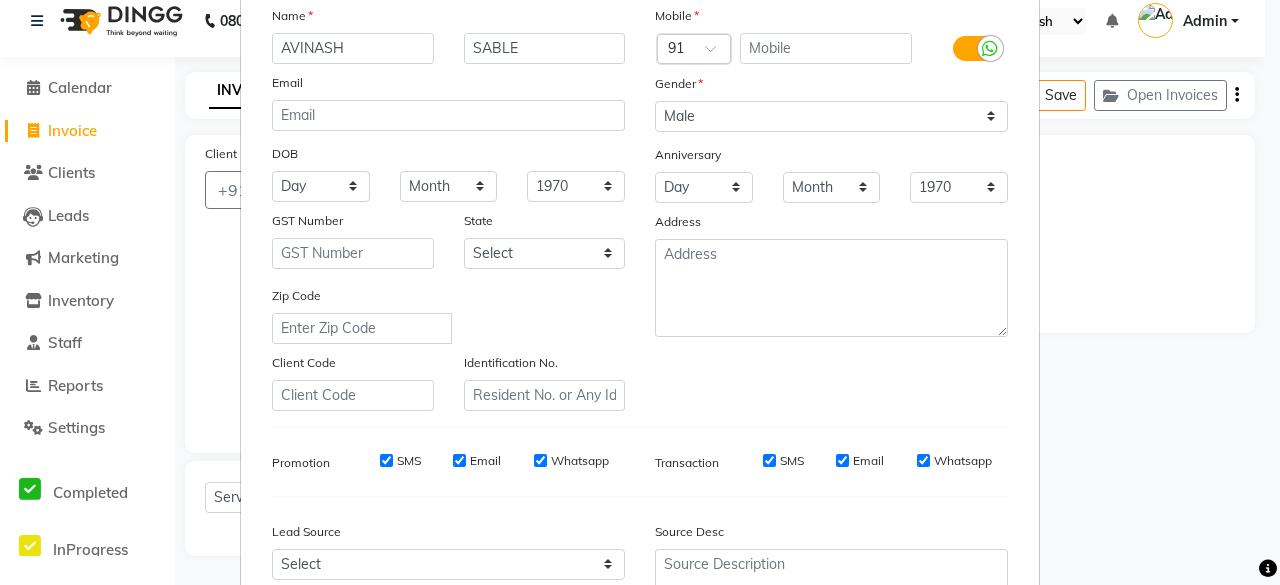 scroll, scrollTop: 32, scrollLeft: 0, axis: vertical 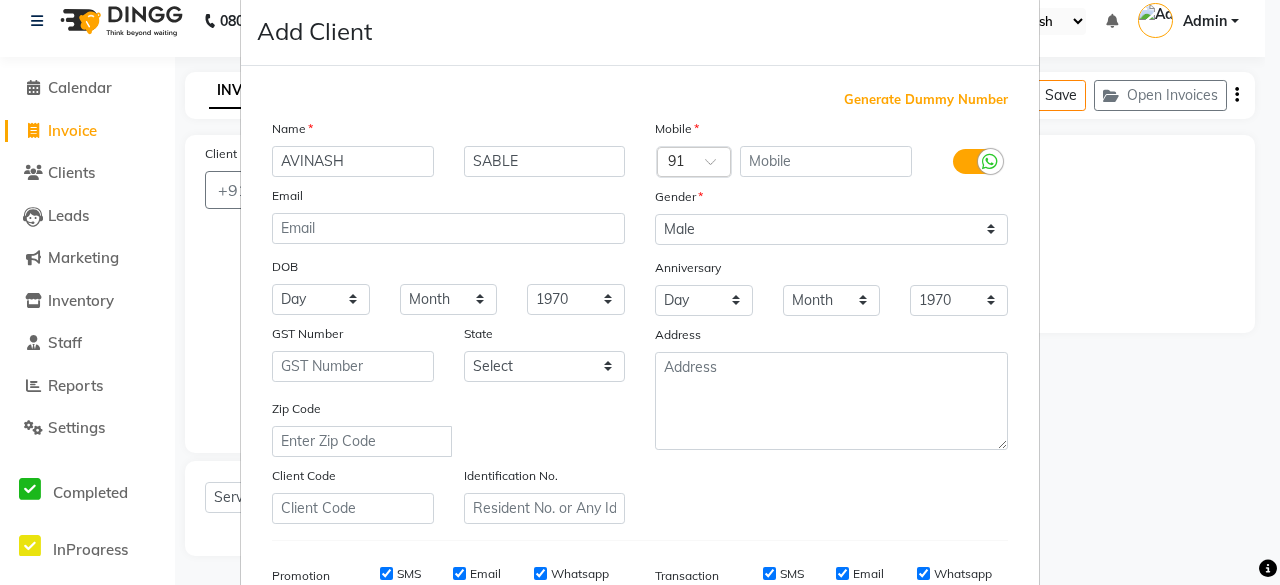 click on "Generate Dummy Number" at bounding box center (926, 100) 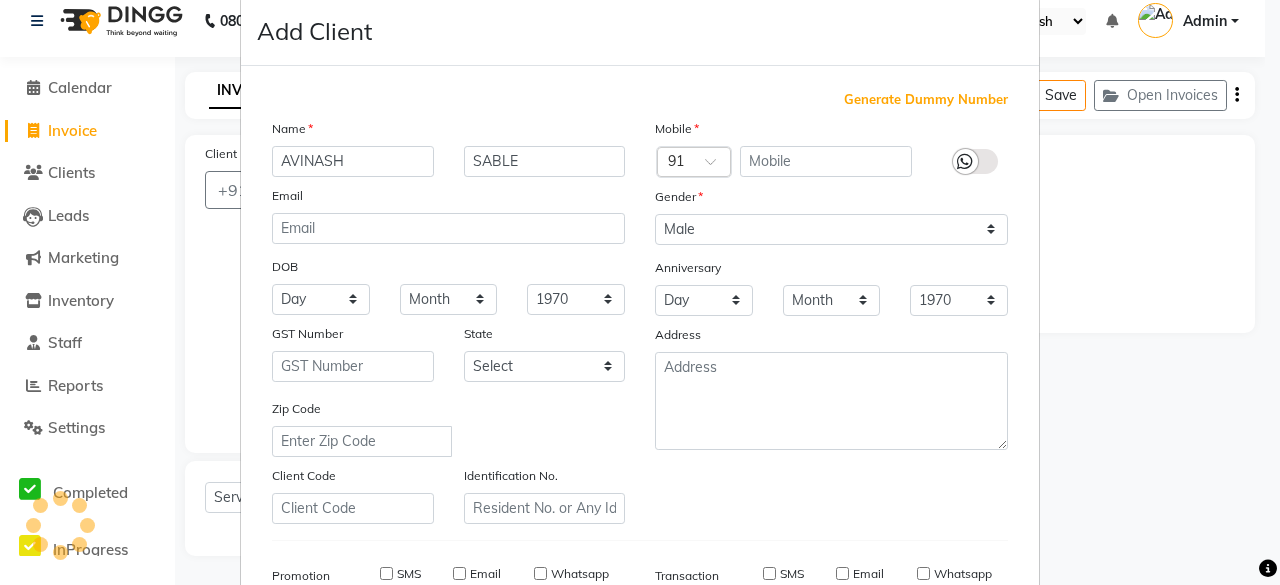 type on "[NUMBER]" 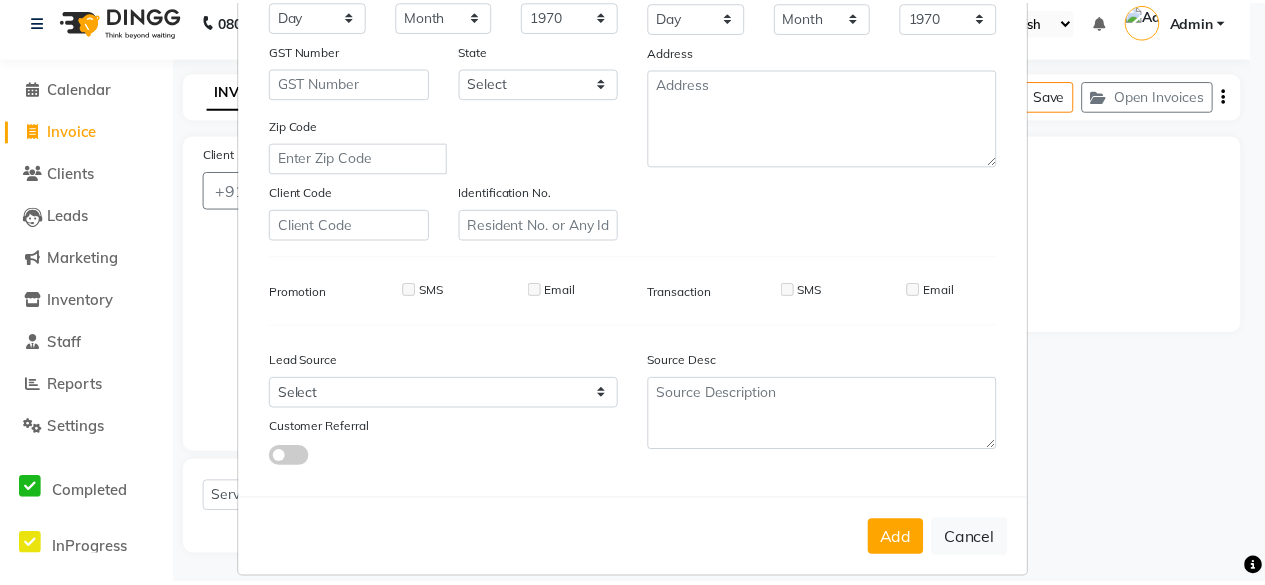 scroll, scrollTop: 334, scrollLeft: 0, axis: vertical 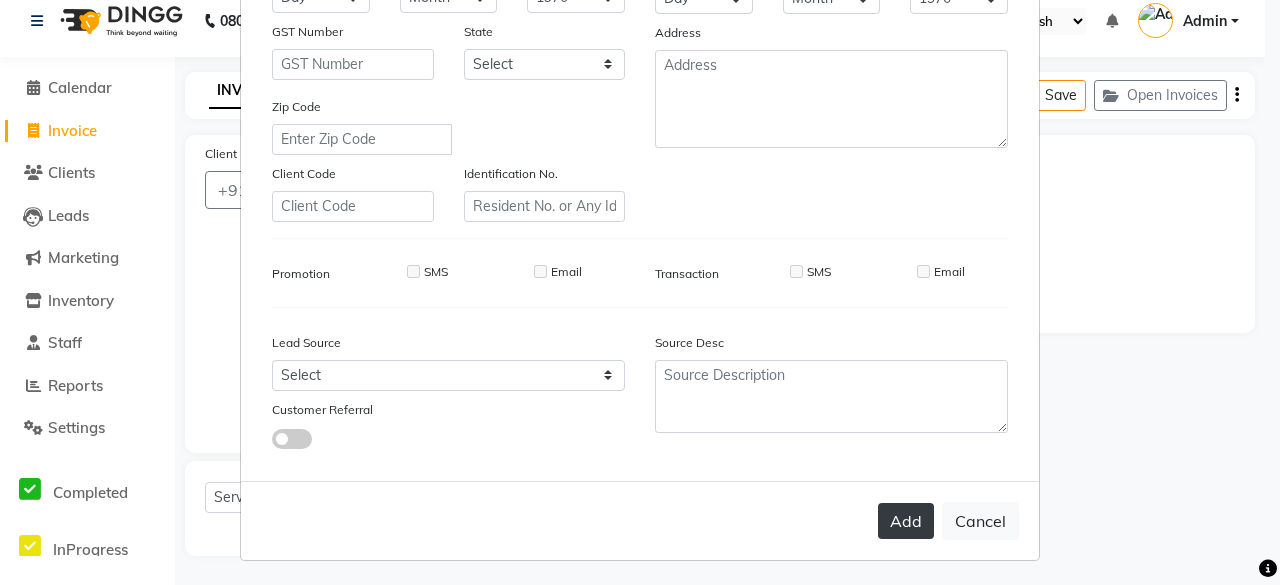 click on "Add" at bounding box center [906, 521] 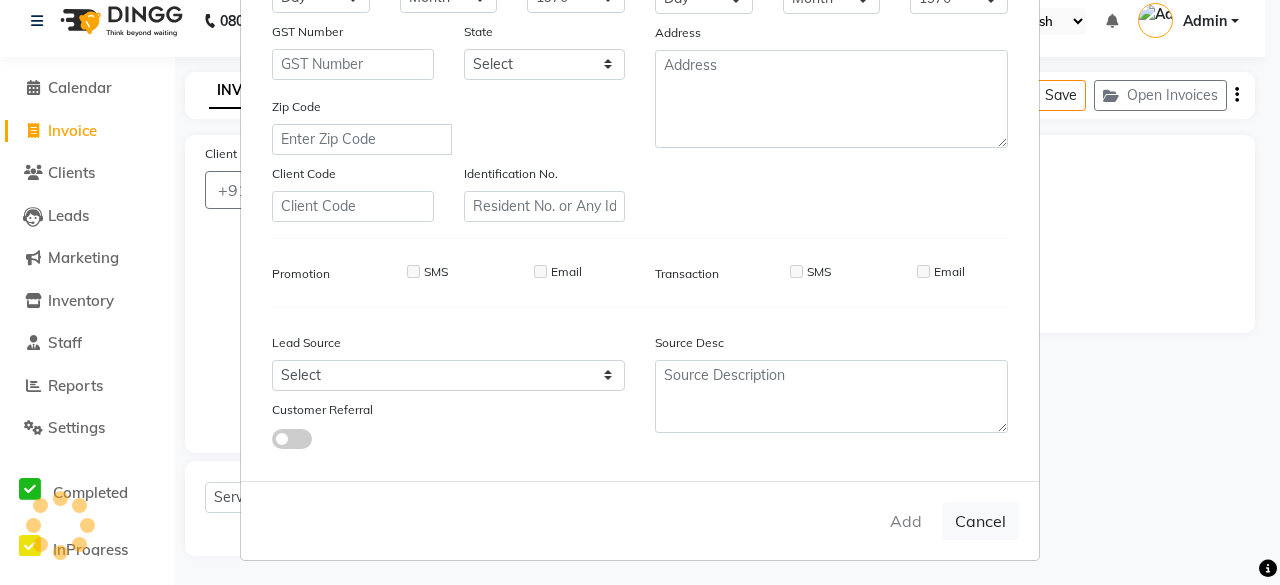 type on "[NUMBER]" 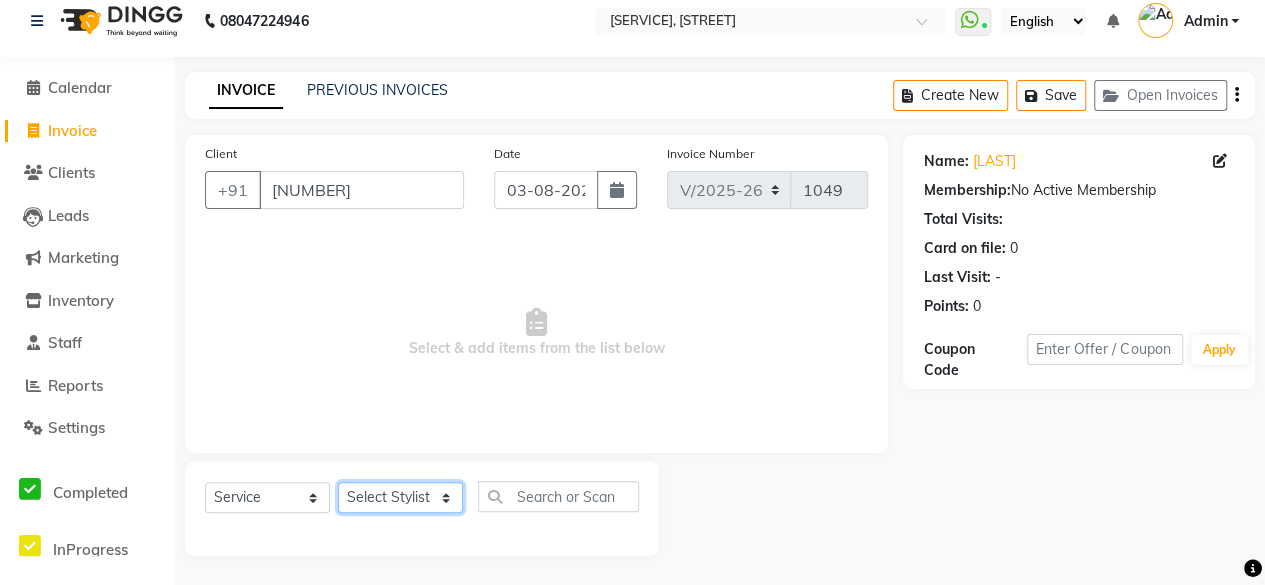 click on "Select Stylist [LAST] [LAST] [LAST] [LAST] [LAST] [LAST] [LAST] [LAST] [LAST] [LAST]" 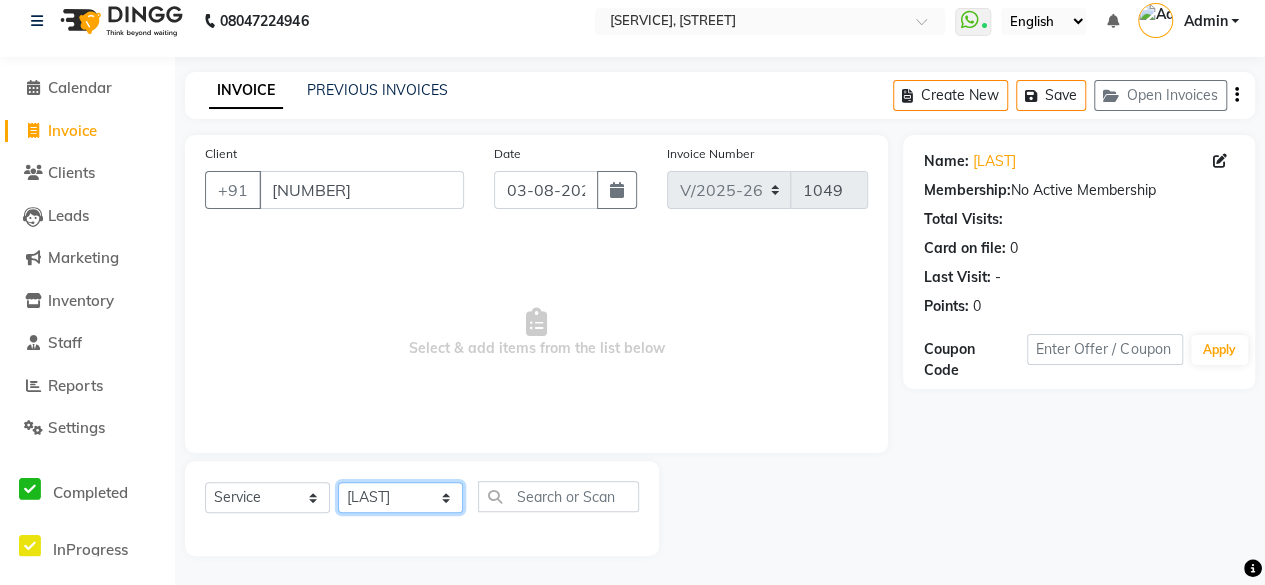 click on "Select Stylist [LAST] [LAST] [LAST] [LAST] [LAST] [LAST] [LAST] [LAST] [LAST] [LAST]" 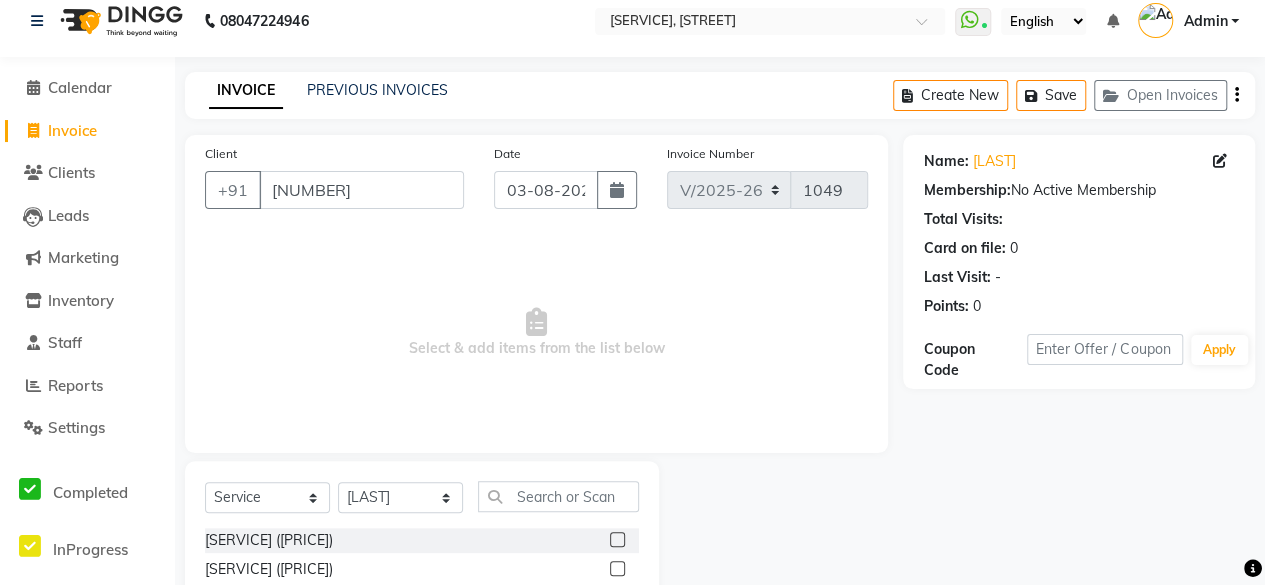 click 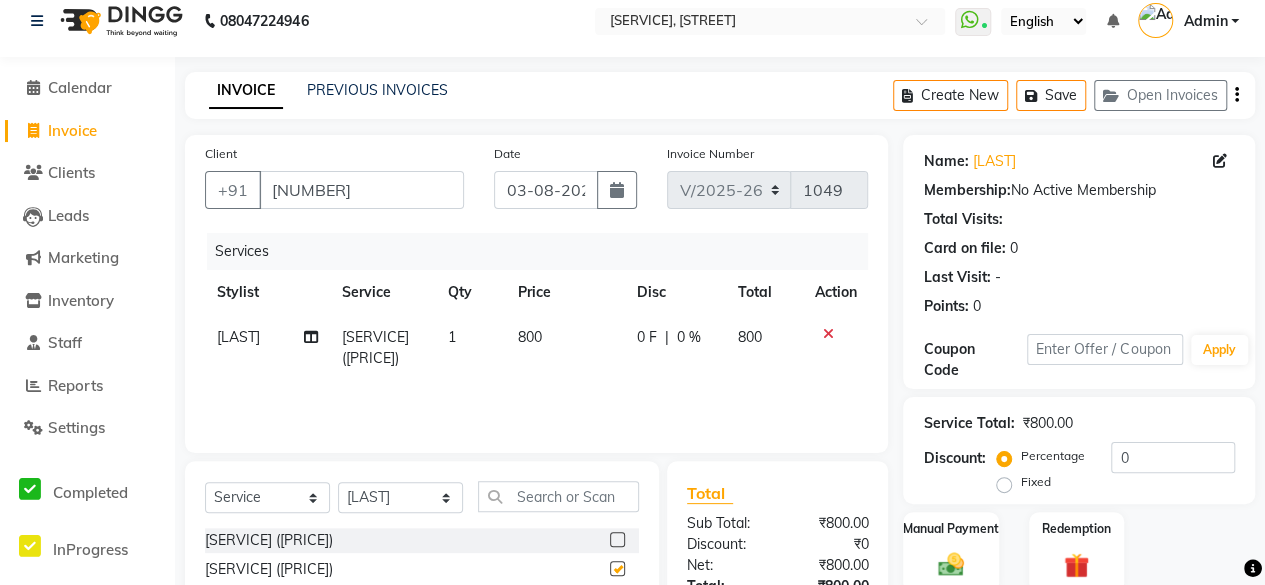 checkbox on "false" 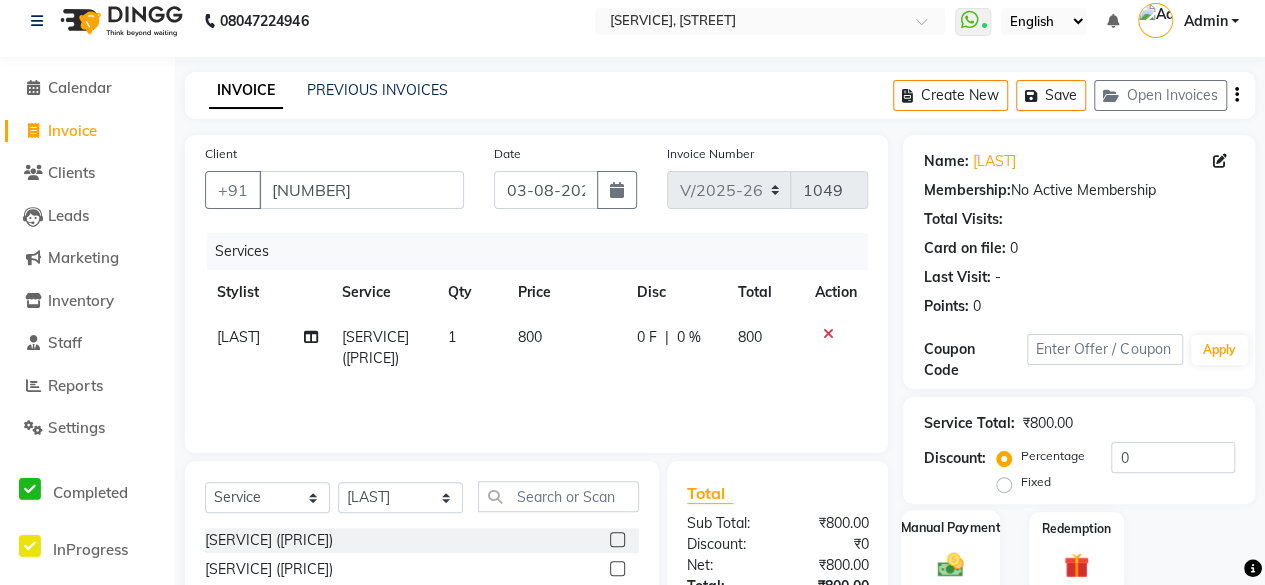 click 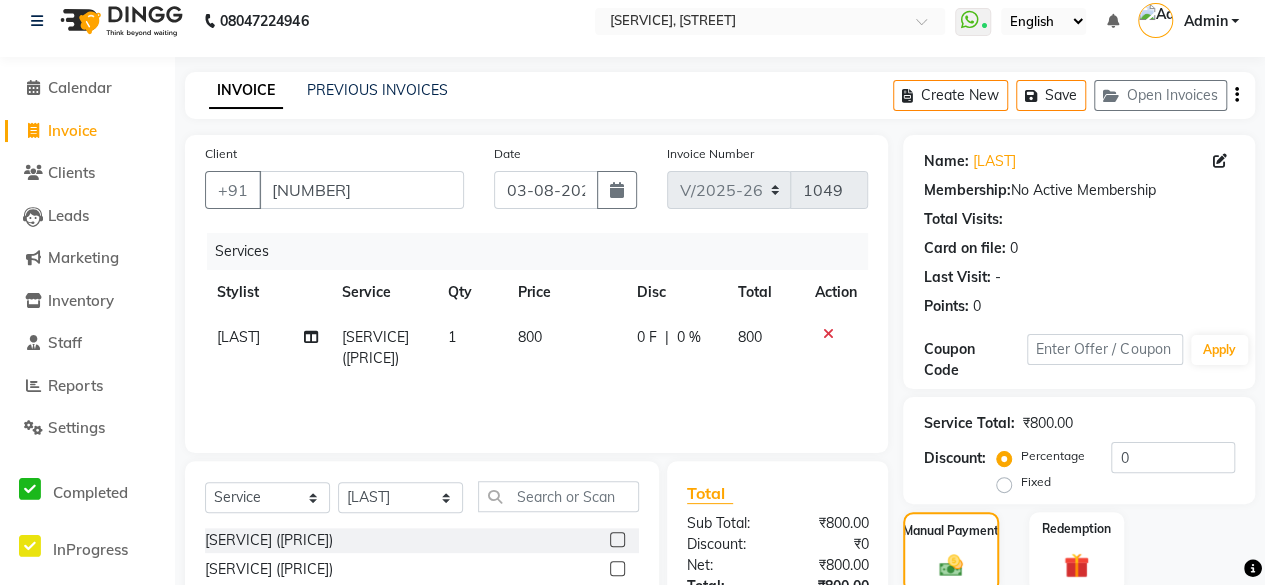 scroll, scrollTop: 236, scrollLeft: 0, axis: vertical 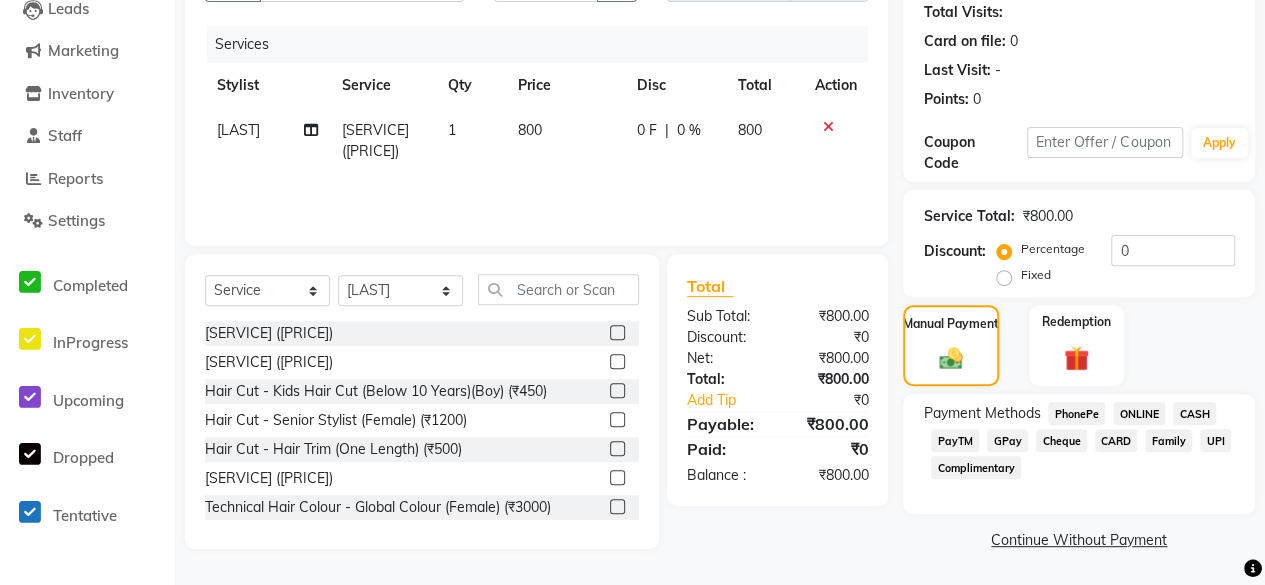 click on "CASH" 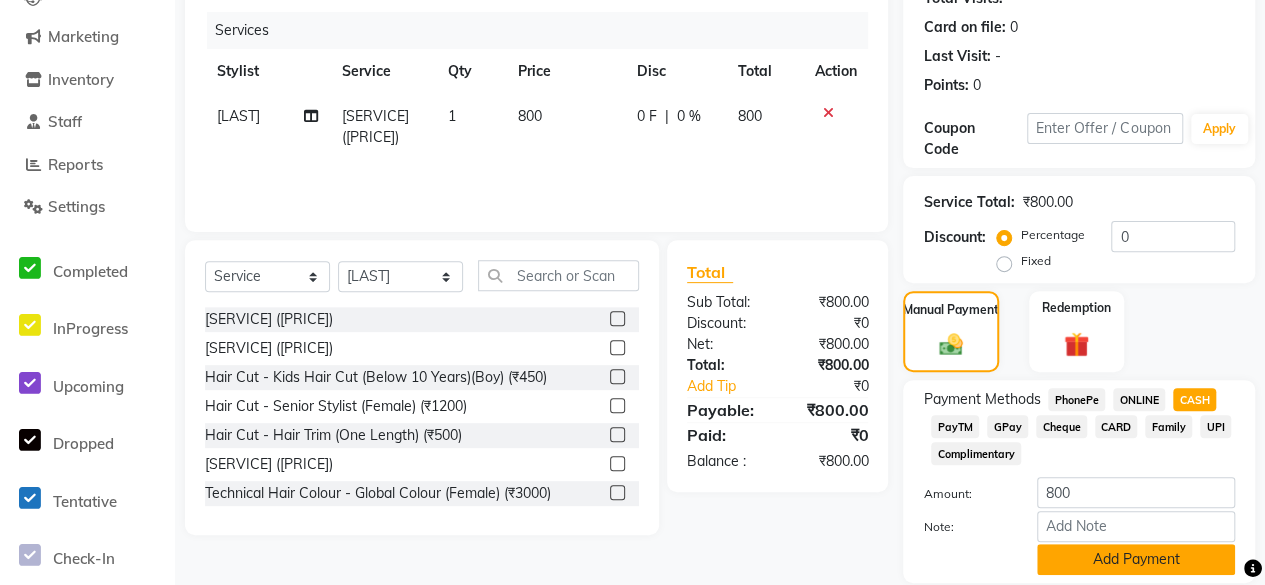 click on "Add Payment" 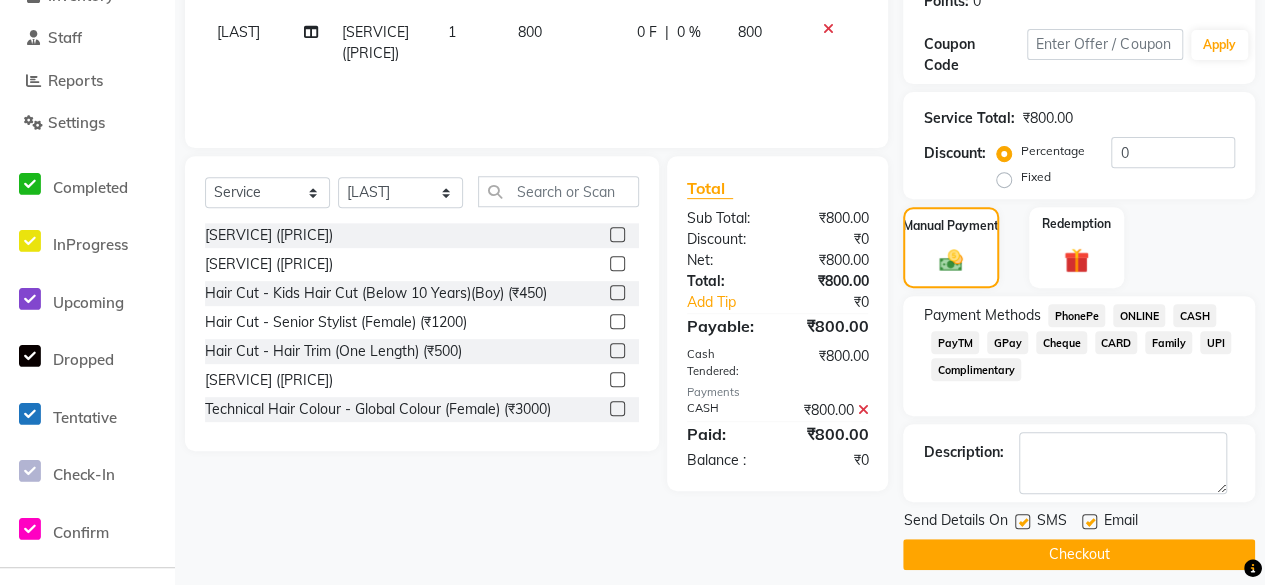 scroll, scrollTop: 333, scrollLeft: 0, axis: vertical 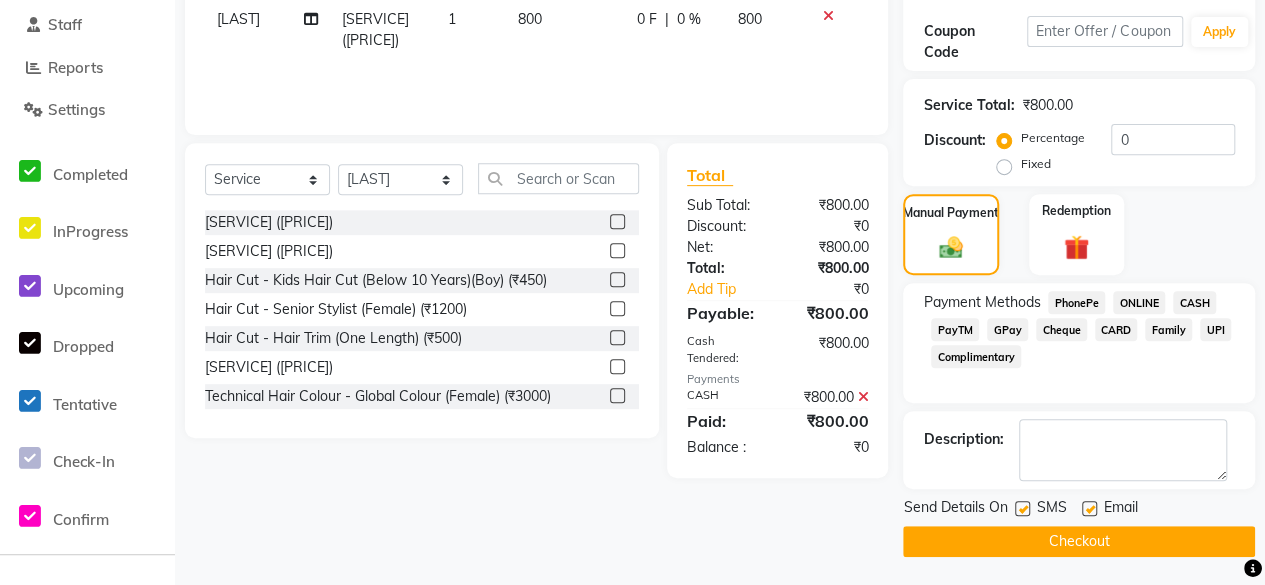 click 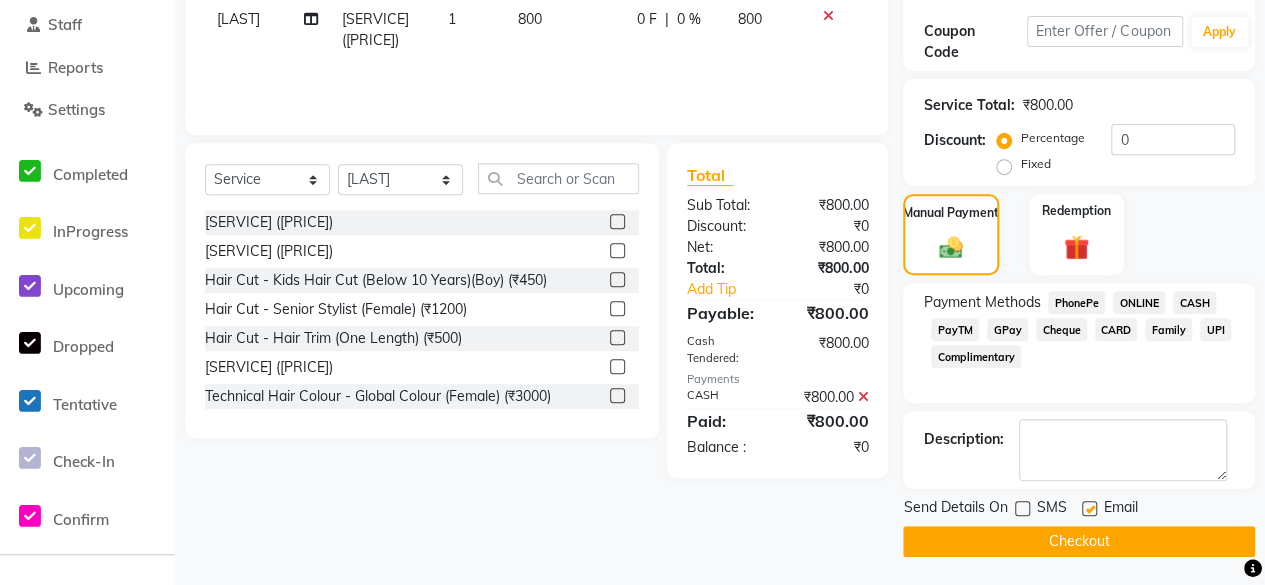 click on "Checkout" 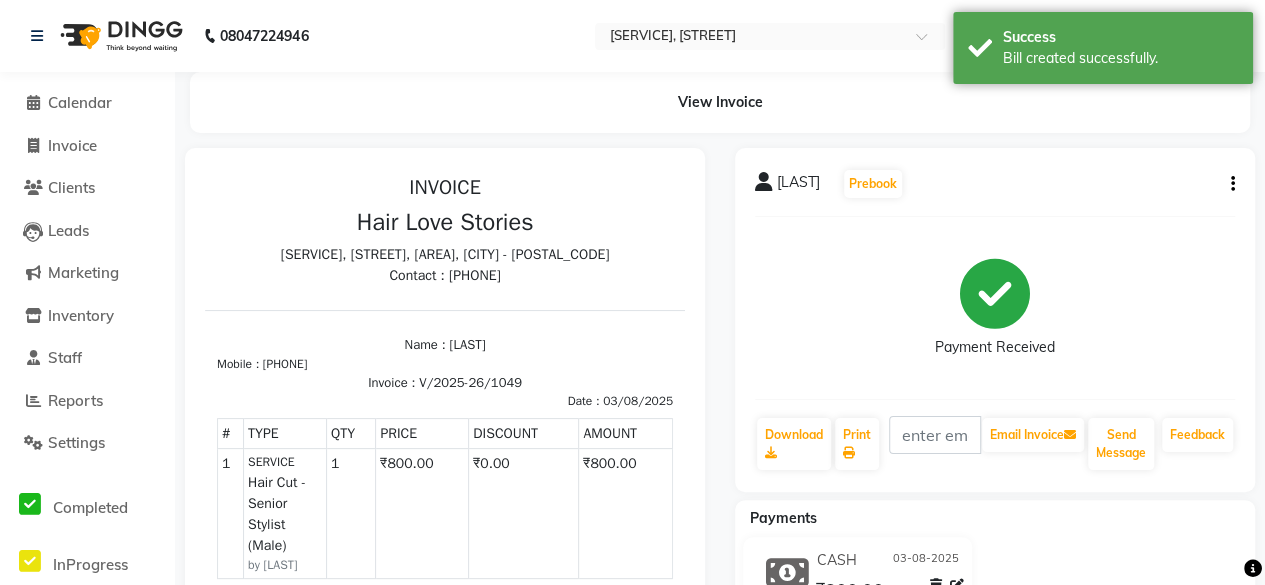 scroll, scrollTop: 0, scrollLeft: 0, axis: both 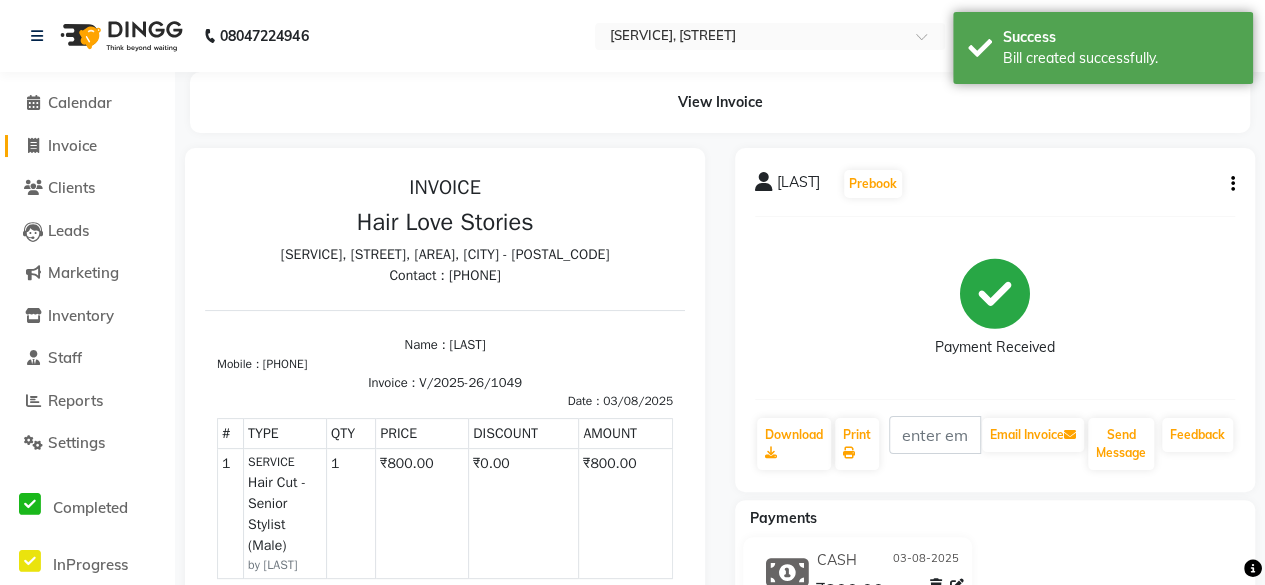 click on "Invoice" 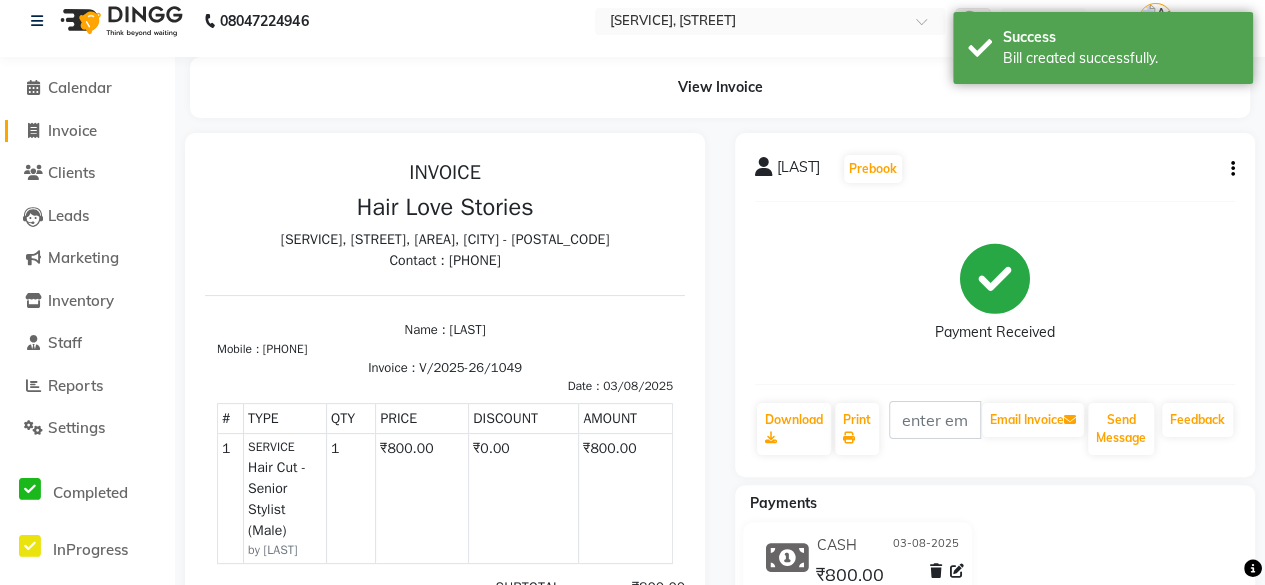select on "3886" 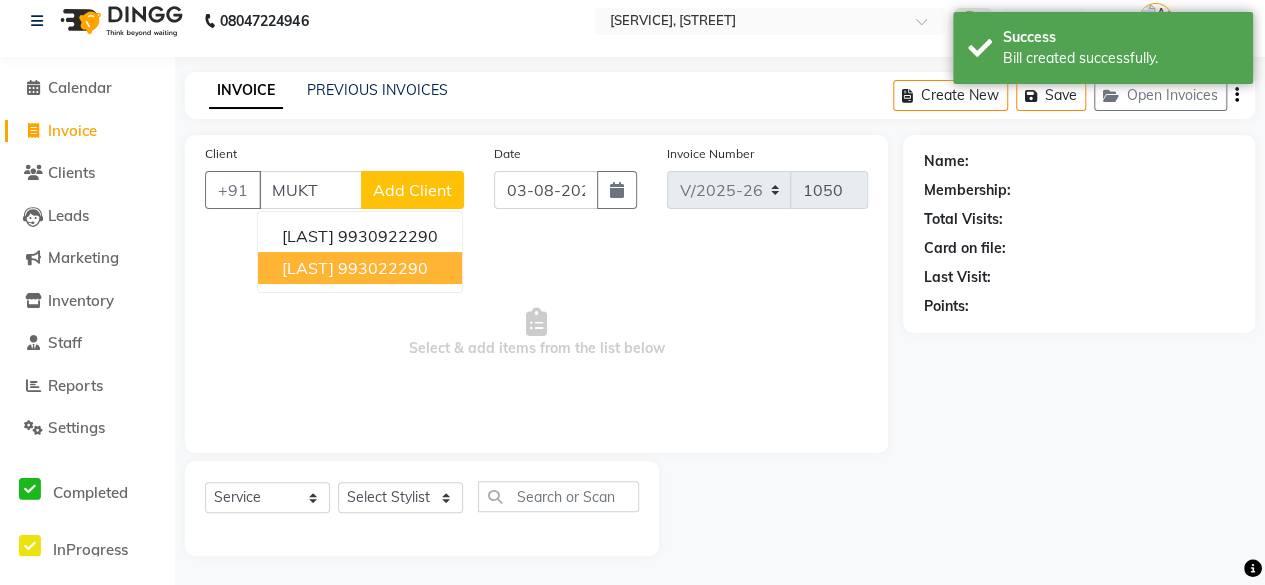 click on "[LAST]" at bounding box center [308, 268] 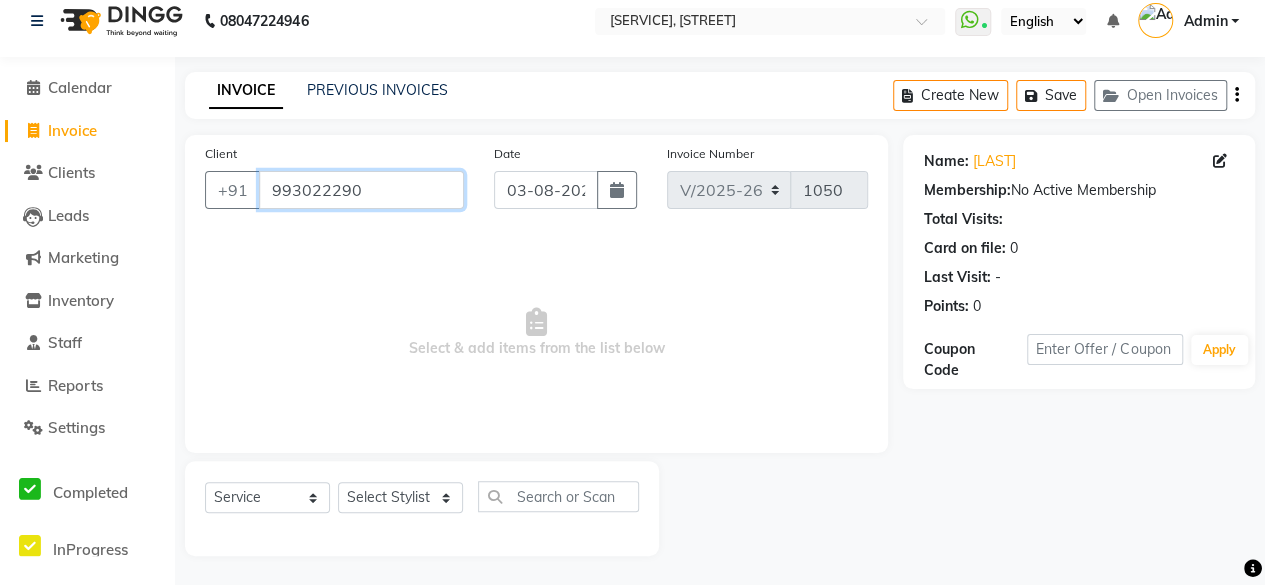 click on "993022290" at bounding box center [361, 190] 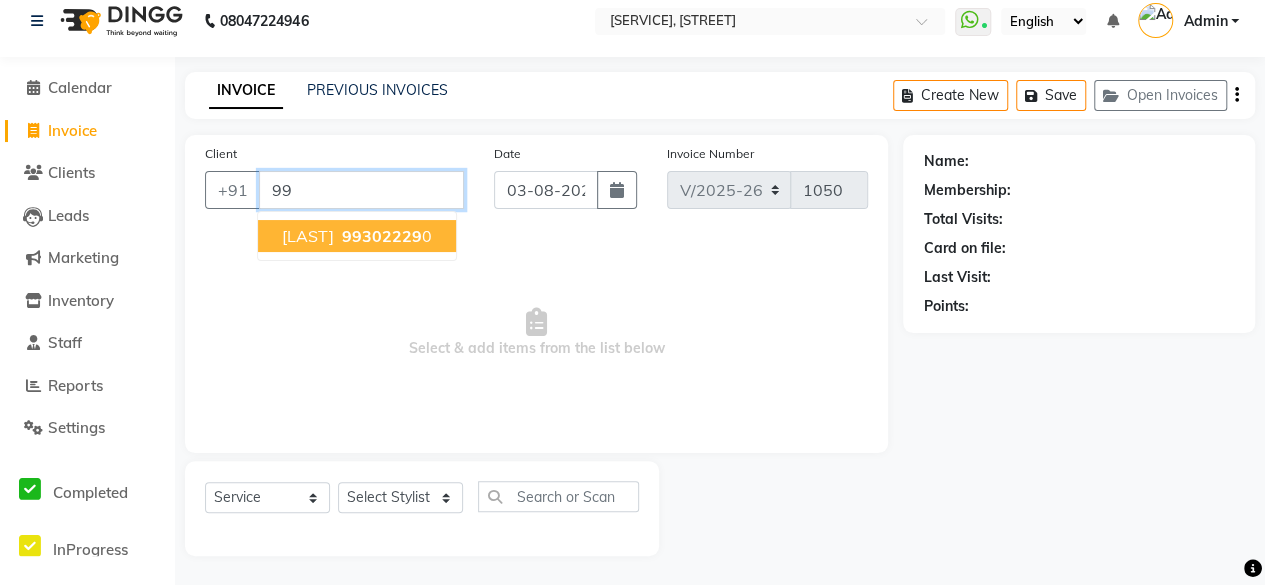 type on "9" 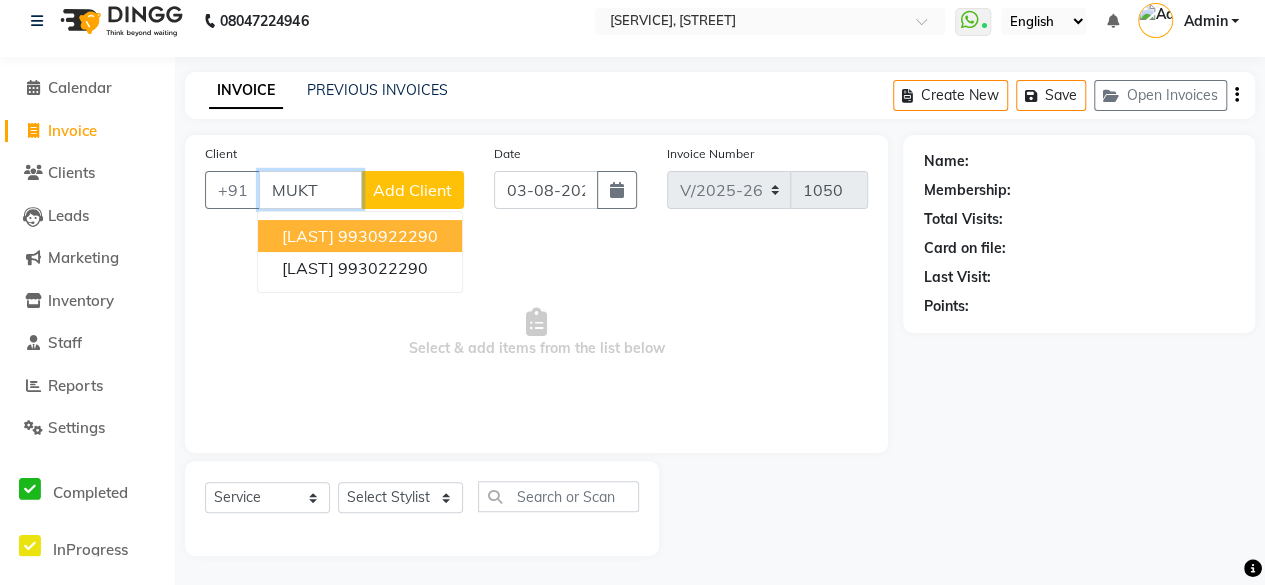 click on "[LAST]" at bounding box center (308, 236) 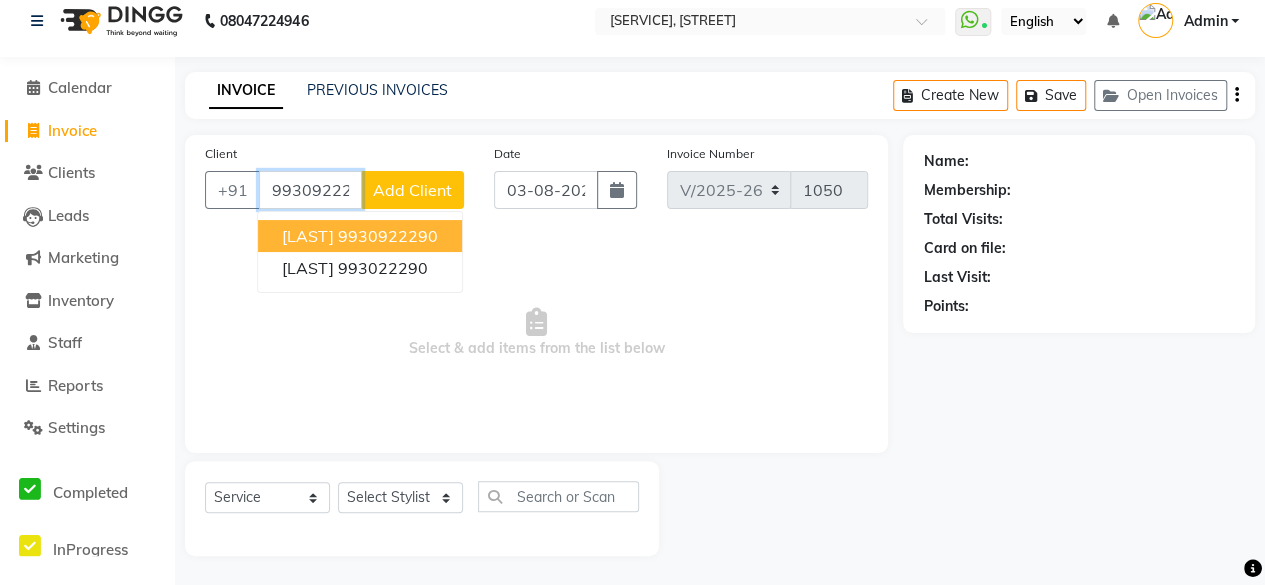 type on "9930922290" 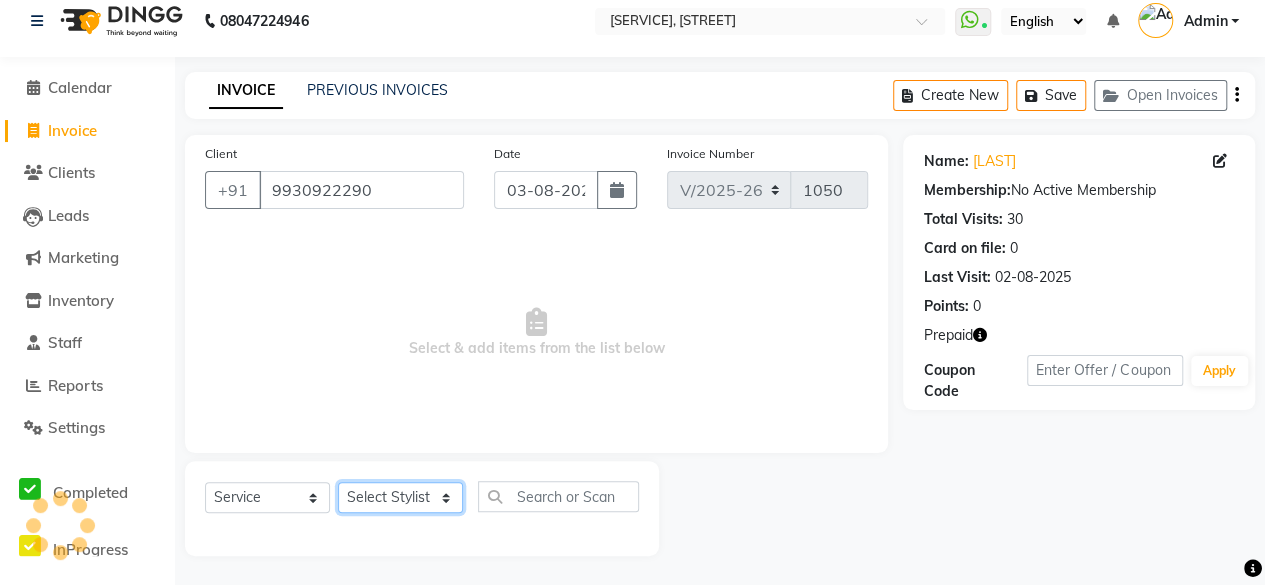 click on "Select Stylist [LAST] [LAST] [LAST] [LAST] [LAST] [LAST] [LAST] [LAST] [LAST] [LAST]" 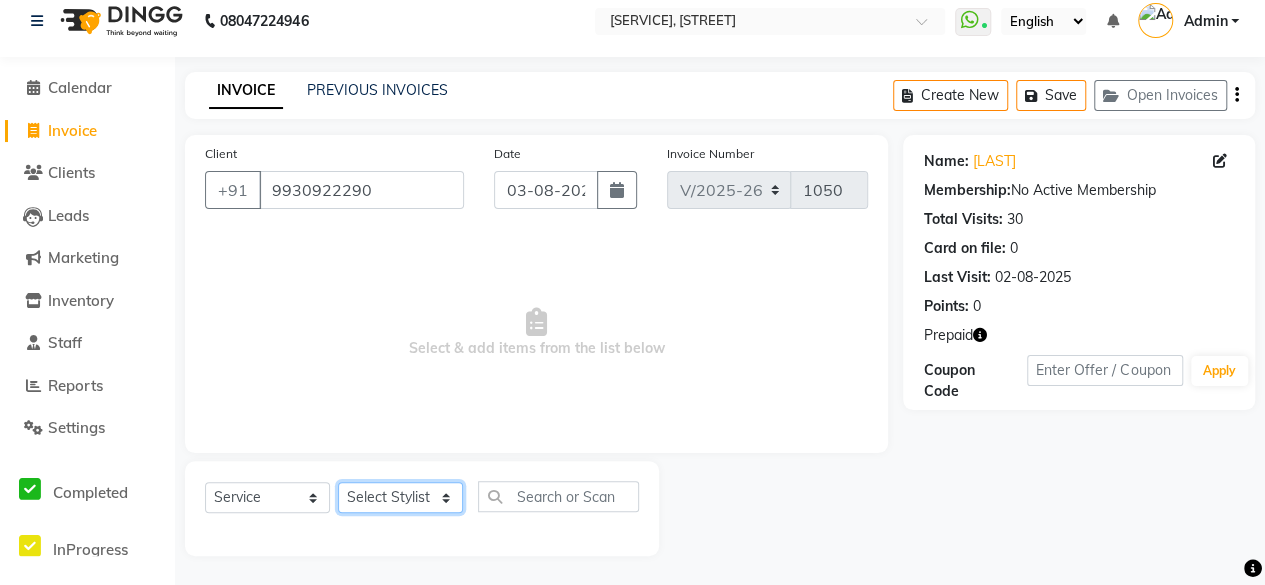 select on "19891" 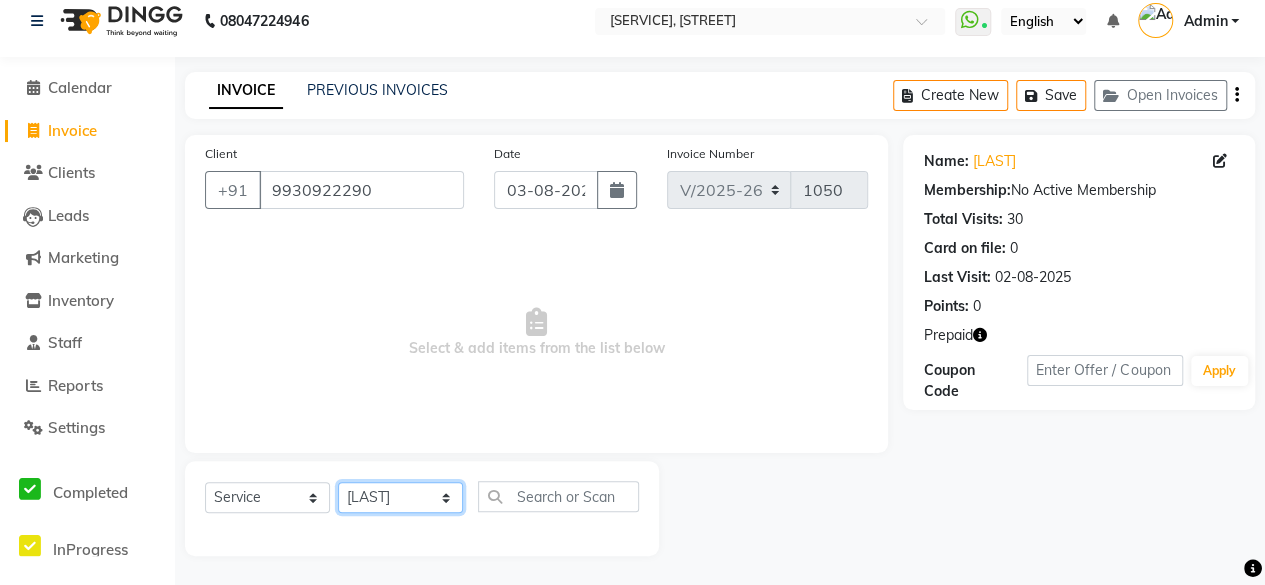 click on "Select Stylist [LAST] [LAST] [LAST] [LAST] [LAST] [LAST] [LAST] [LAST] [LAST] [LAST]" 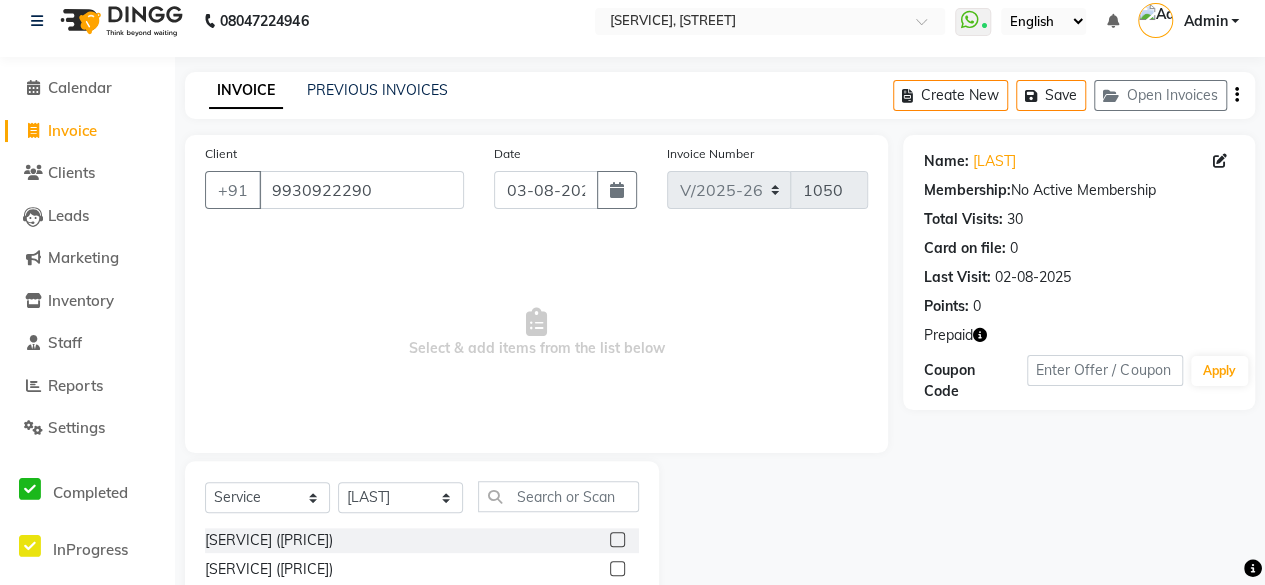 click 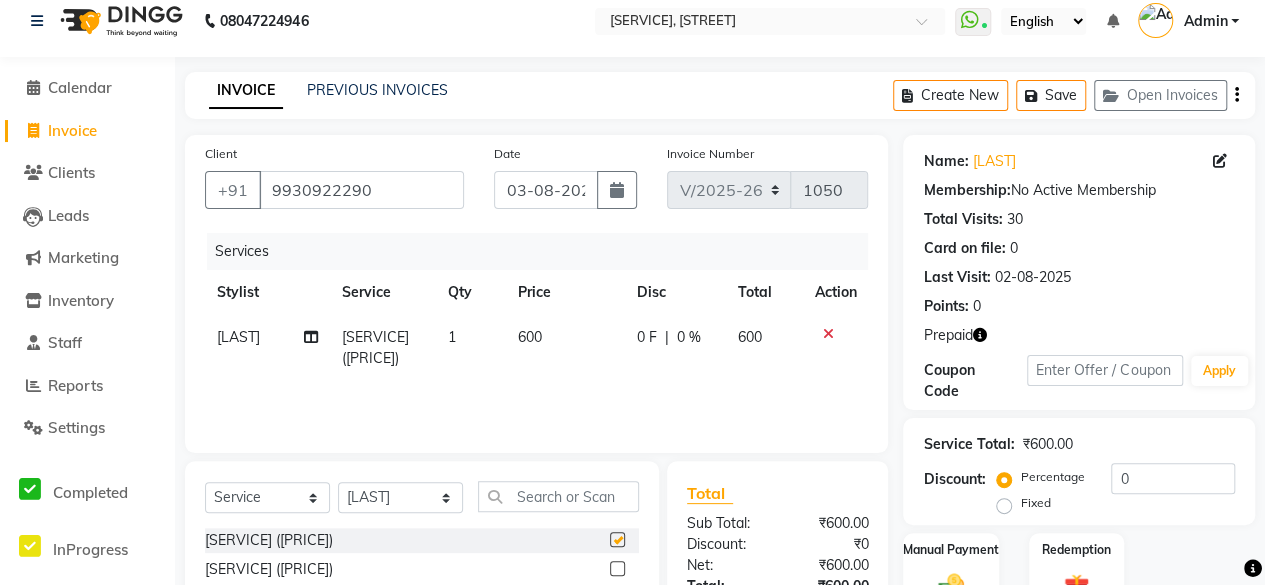 checkbox on "false" 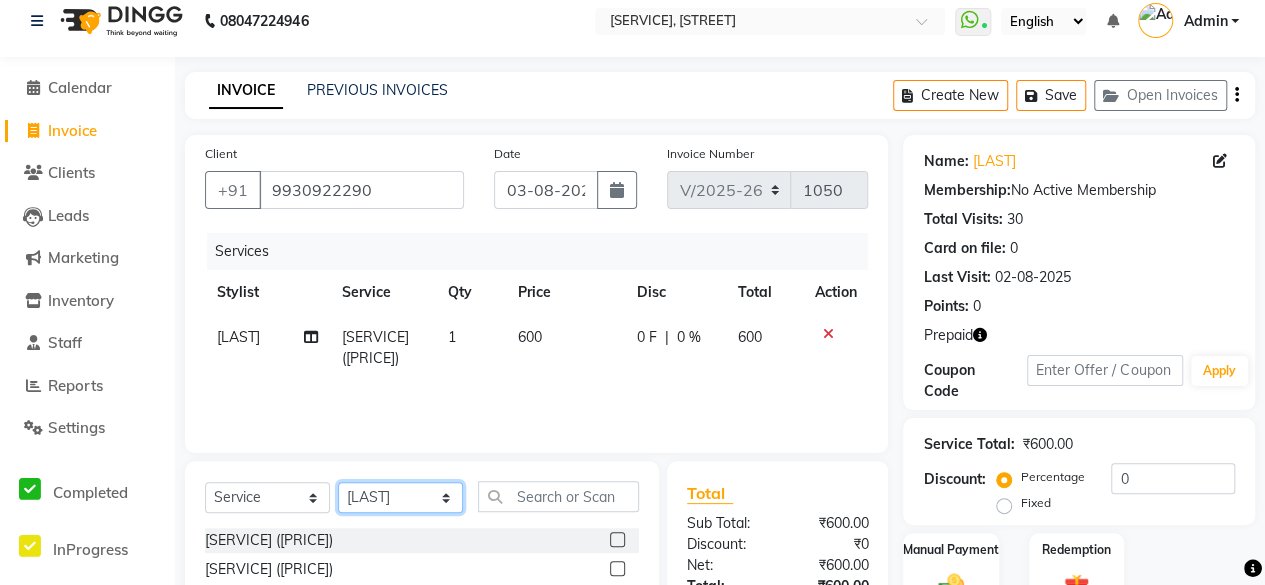 click on "Select Stylist [LAST] [LAST] [LAST] [LAST] [LAST] [LAST] [LAST] [LAST] [LAST] [LAST]" 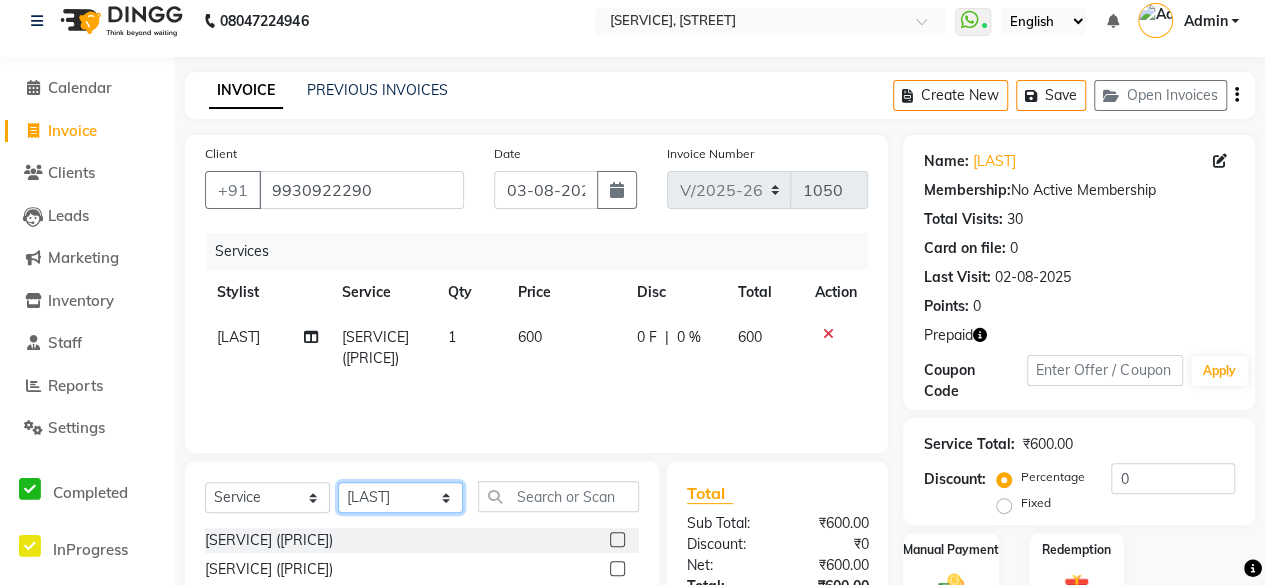 select on "19053" 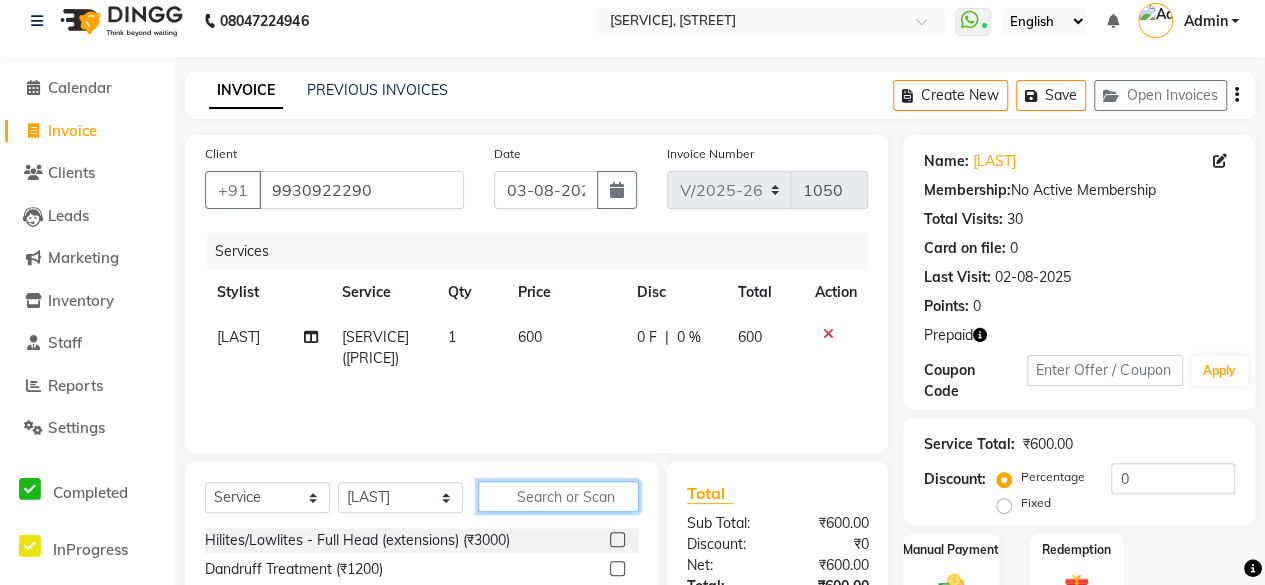 click 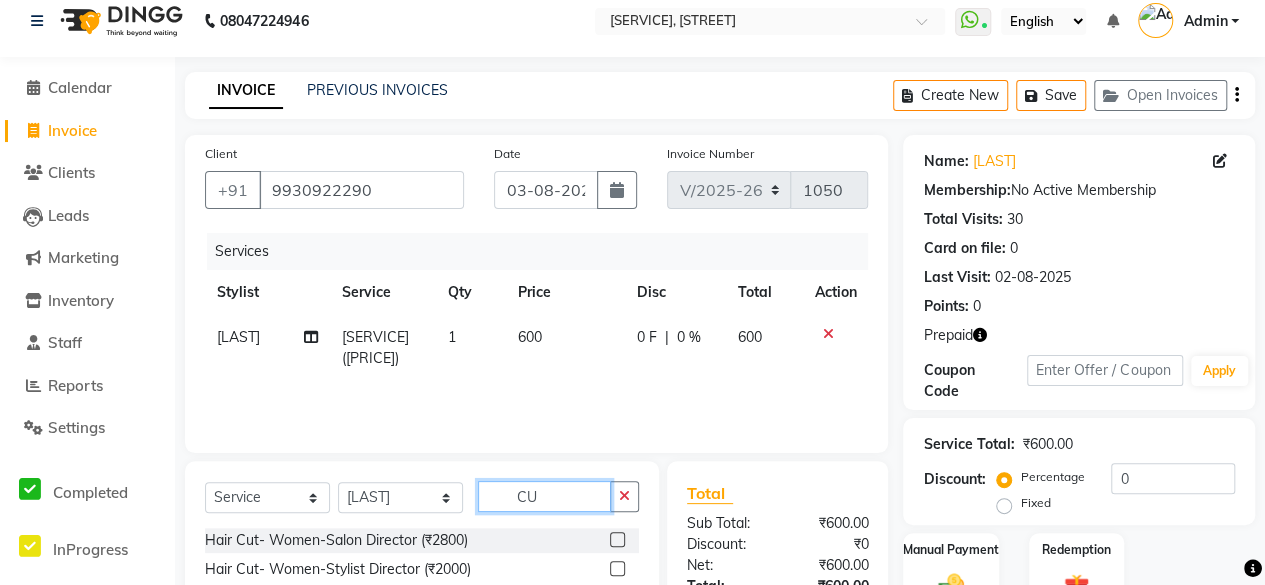 type on "C" 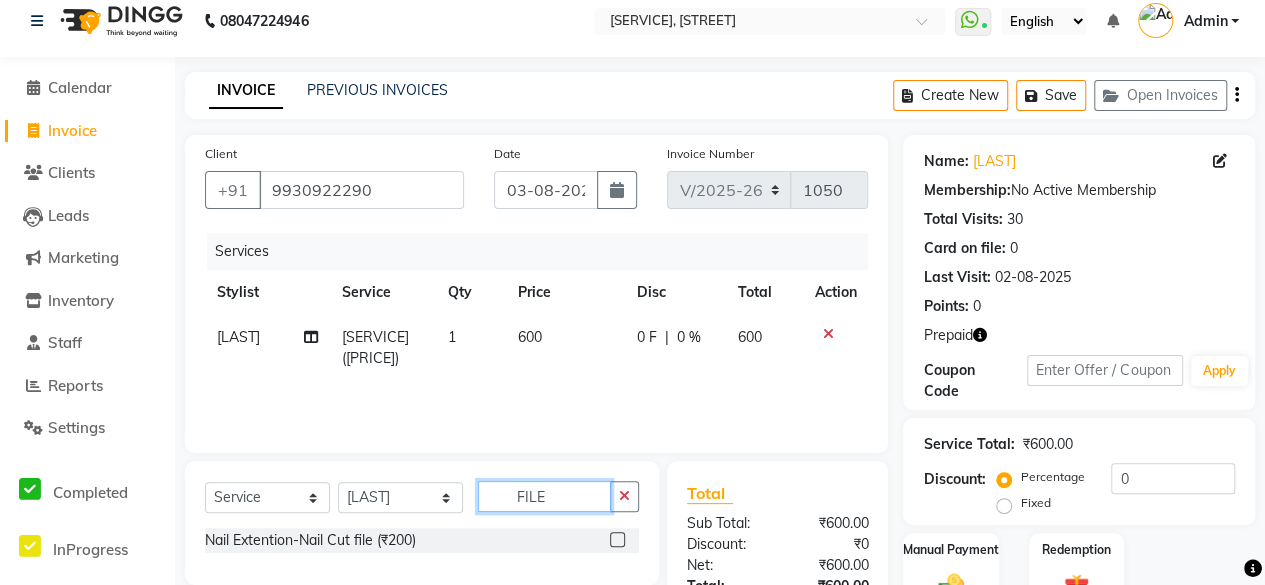 type on "FILE" 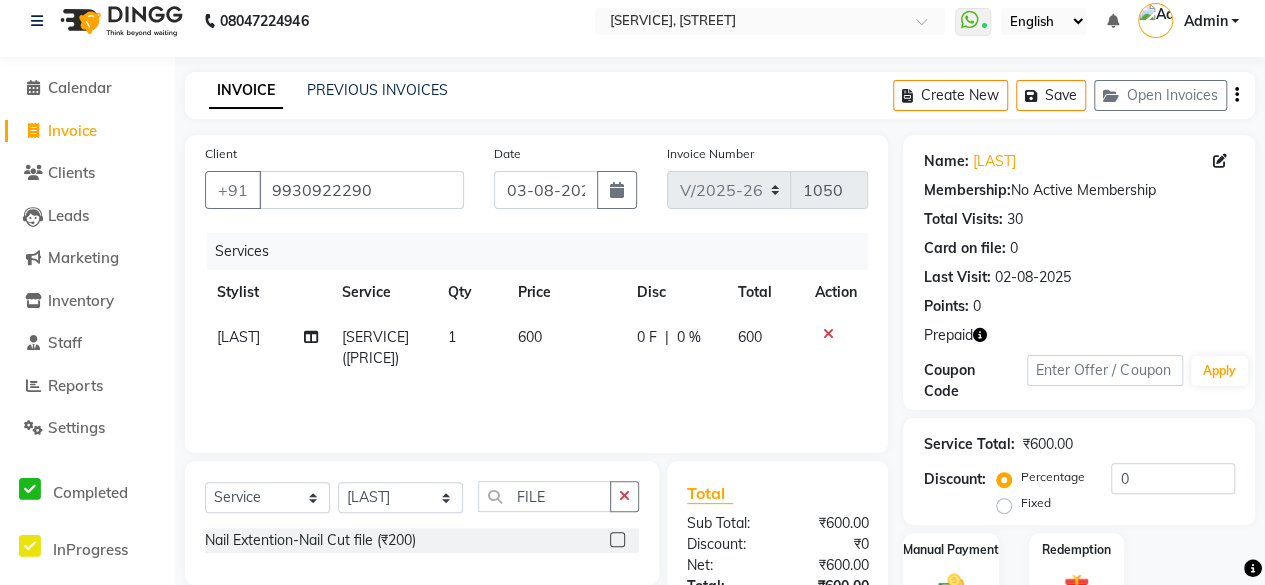 click 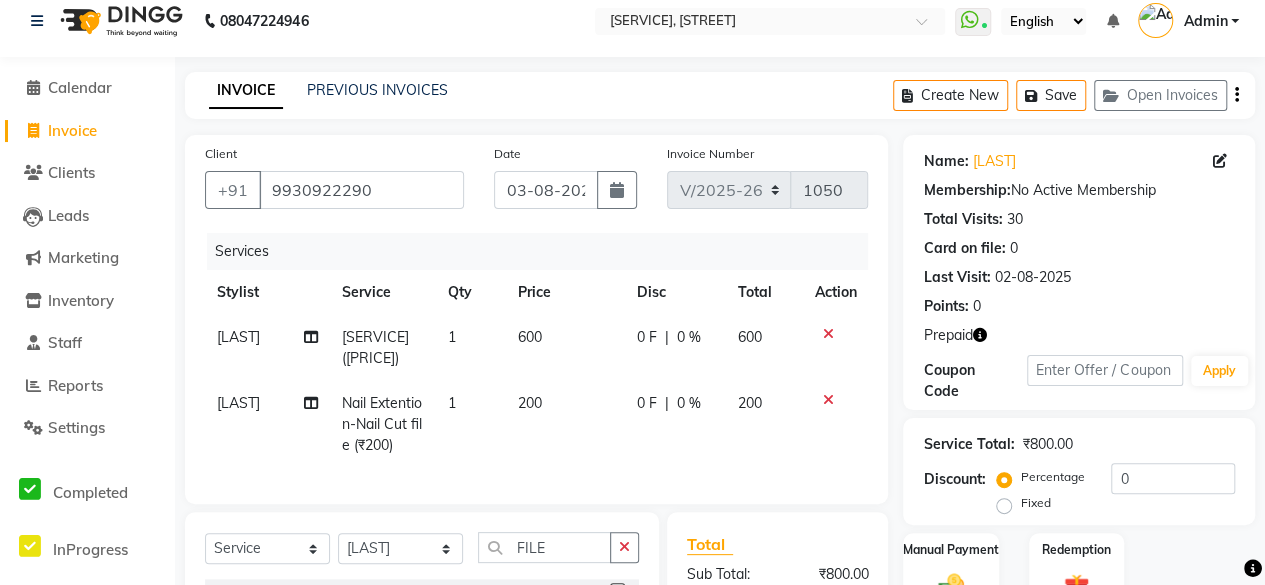 checkbox on "false" 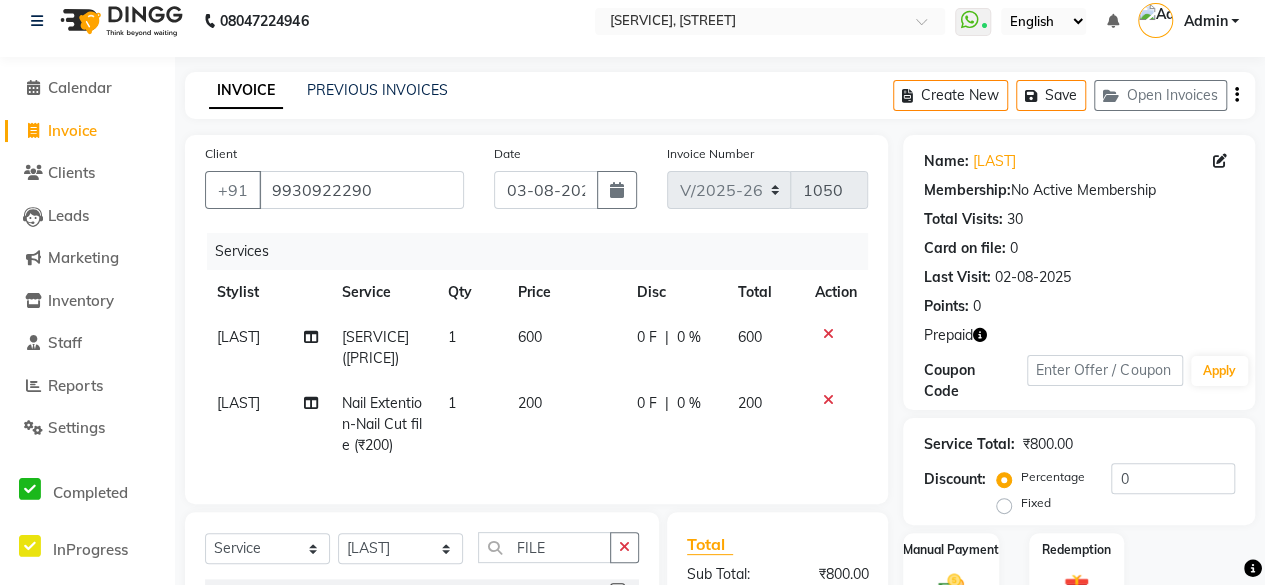 click 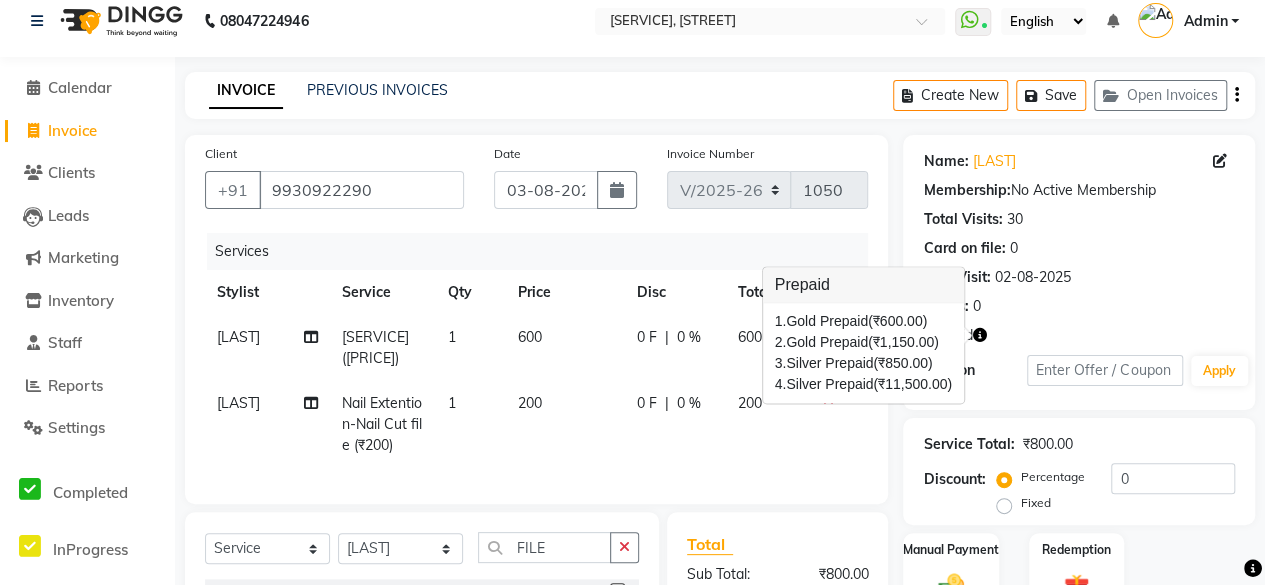 scroll, scrollTop: 258, scrollLeft: 0, axis: vertical 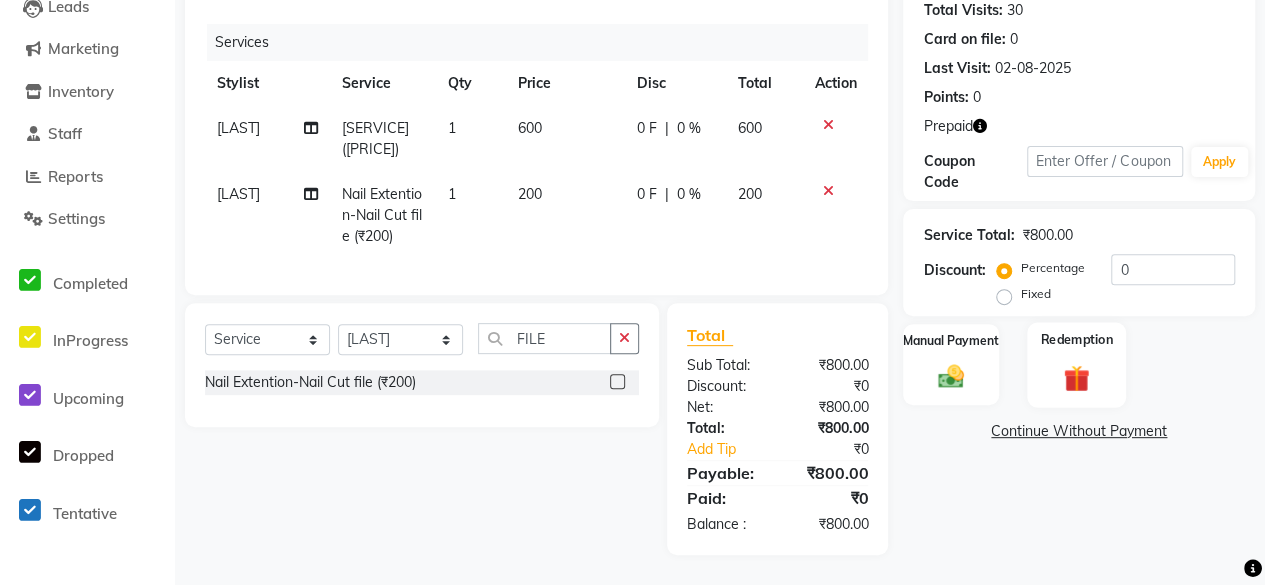 click 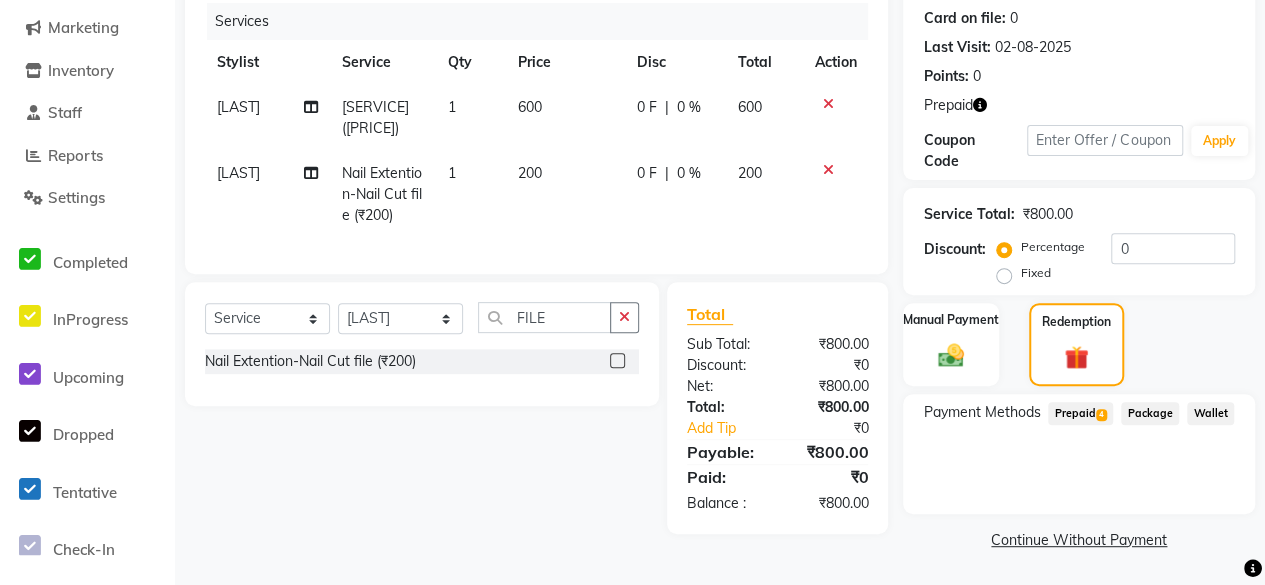 click on "Prepaid  4" 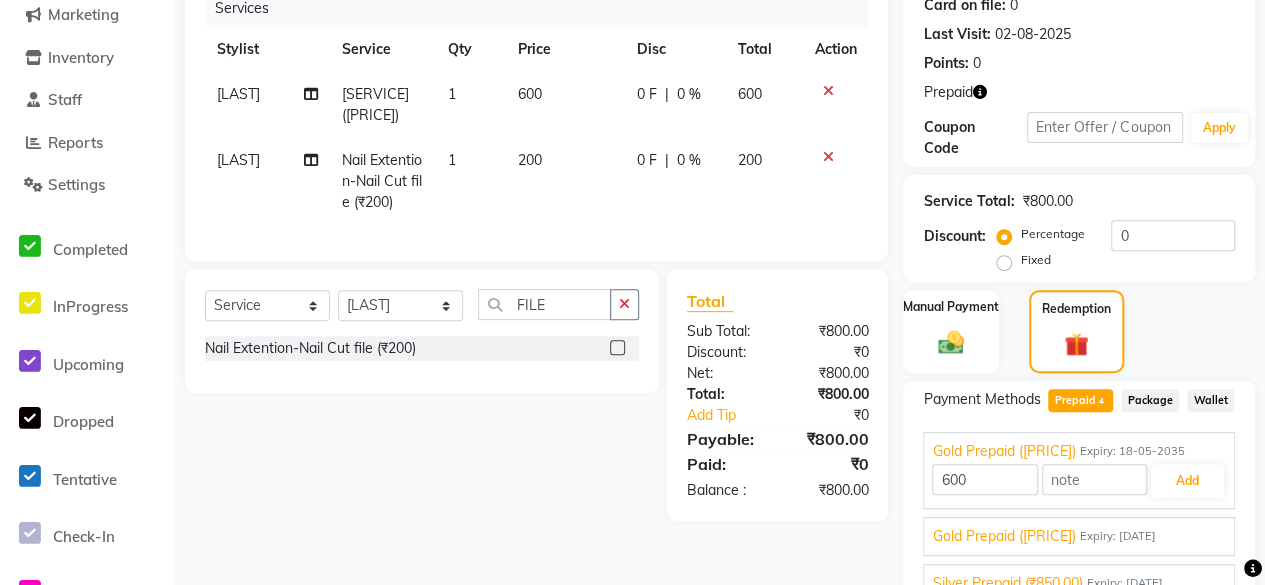 scroll, scrollTop: 398, scrollLeft: 0, axis: vertical 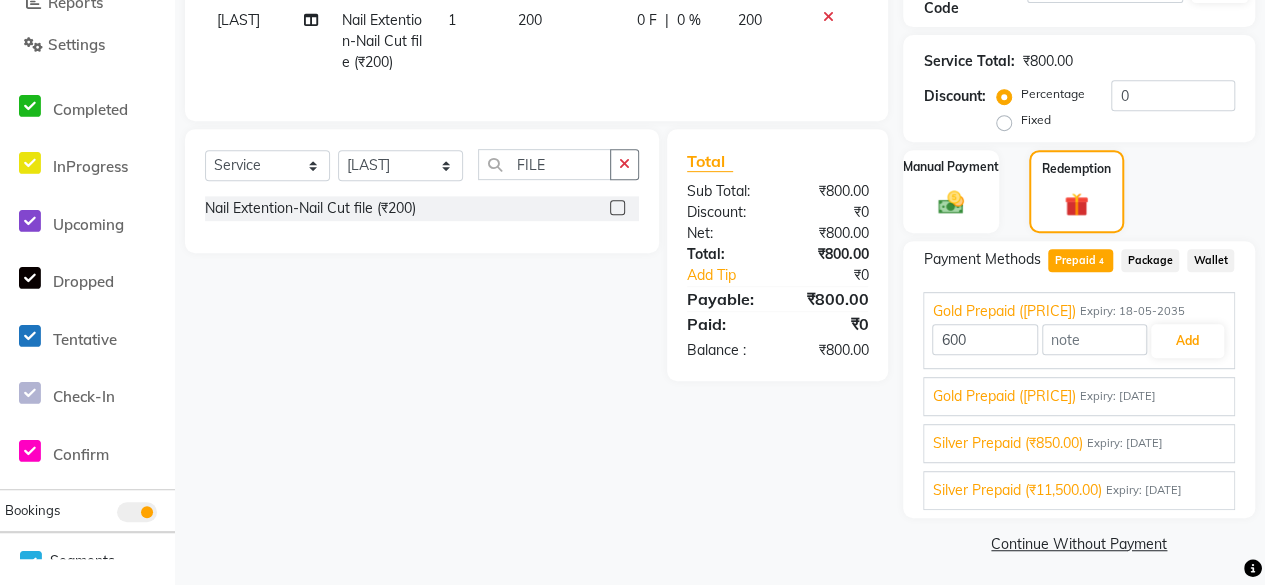 click on "Gold Prepaid ([PRICE])" at bounding box center [1003, 396] 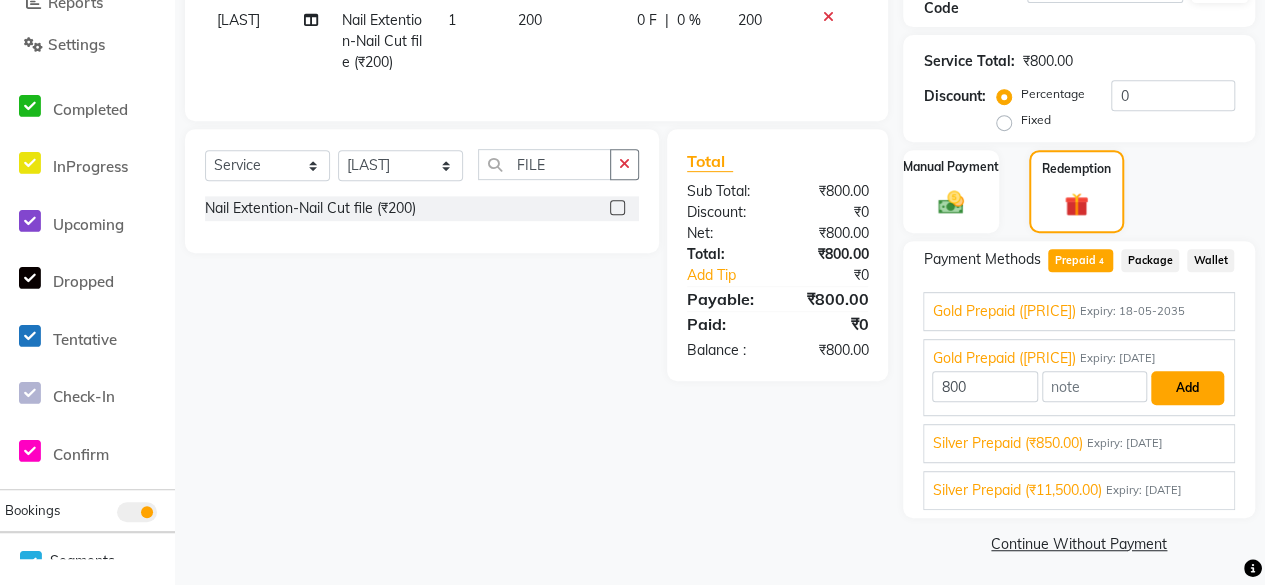 click on "Add" at bounding box center (1187, 388) 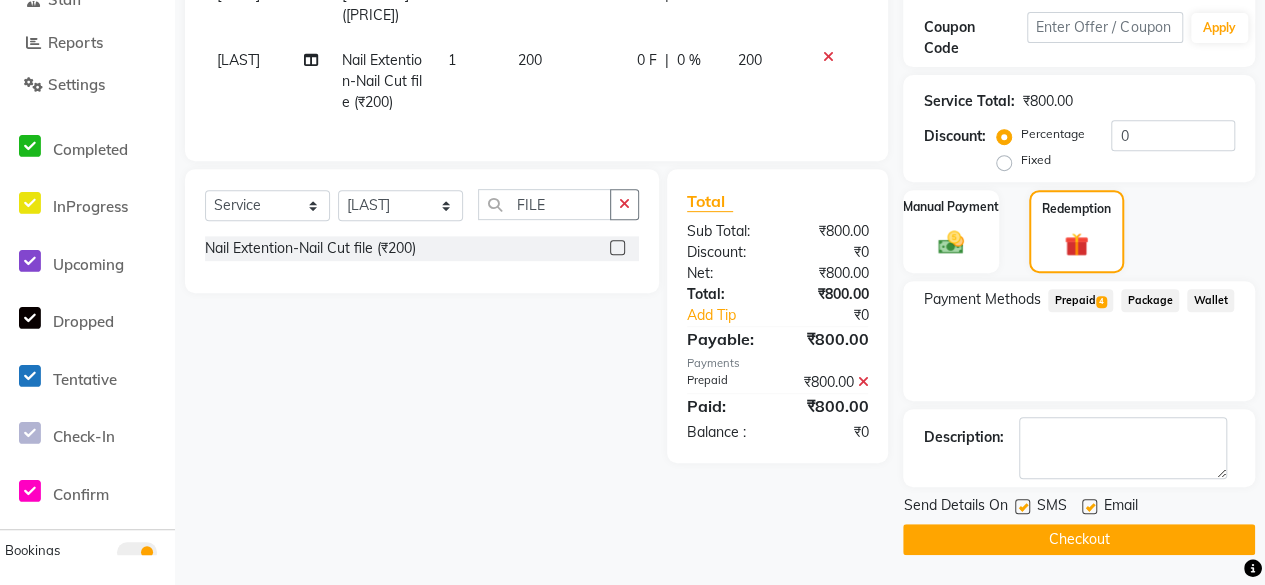 scroll, scrollTop: 356, scrollLeft: 0, axis: vertical 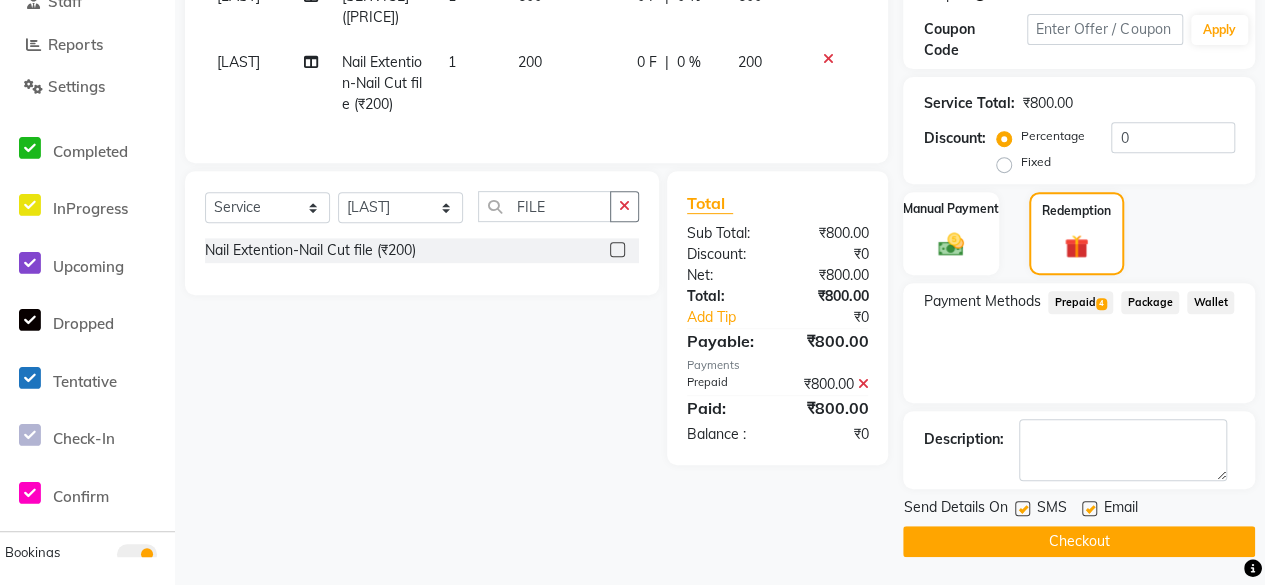 click 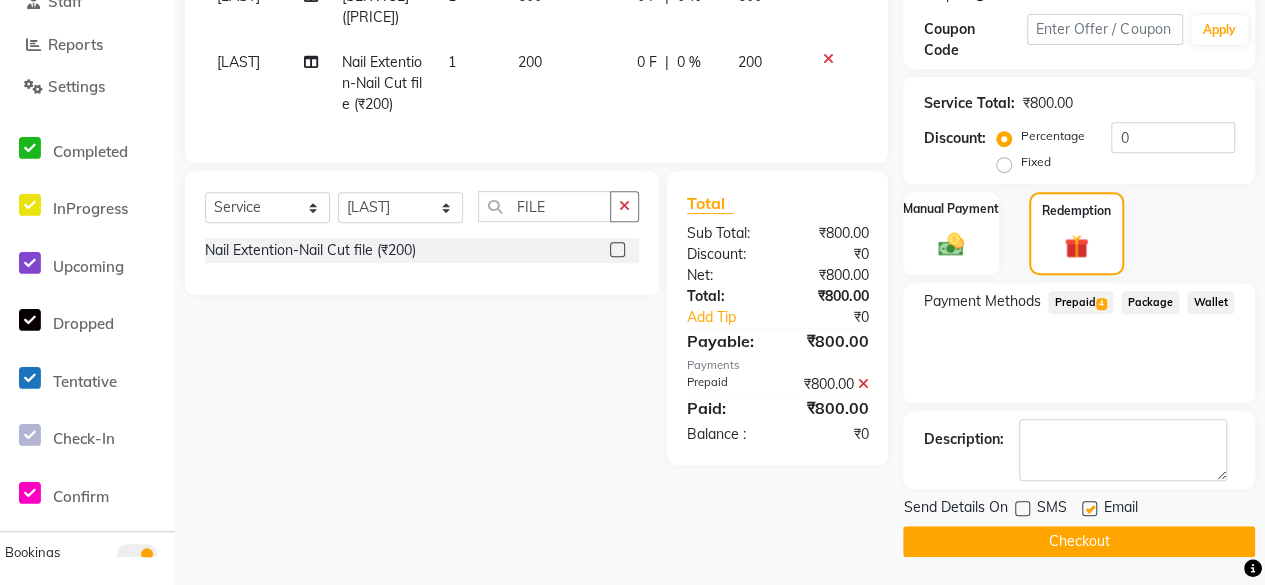 click on "Checkout" 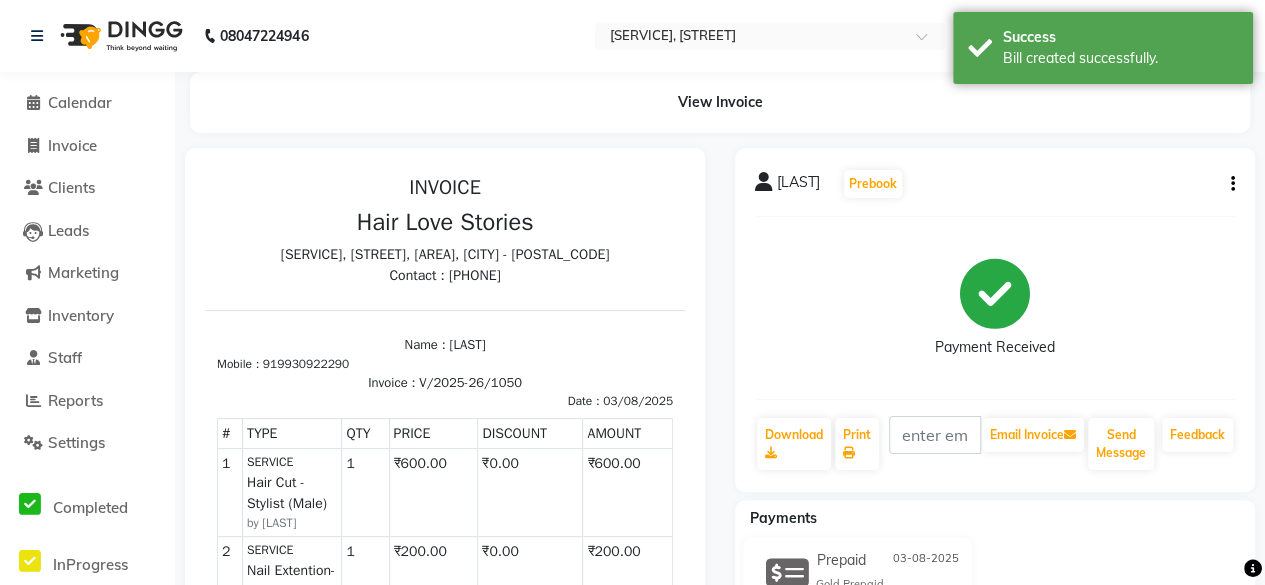 scroll, scrollTop: 0, scrollLeft: 0, axis: both 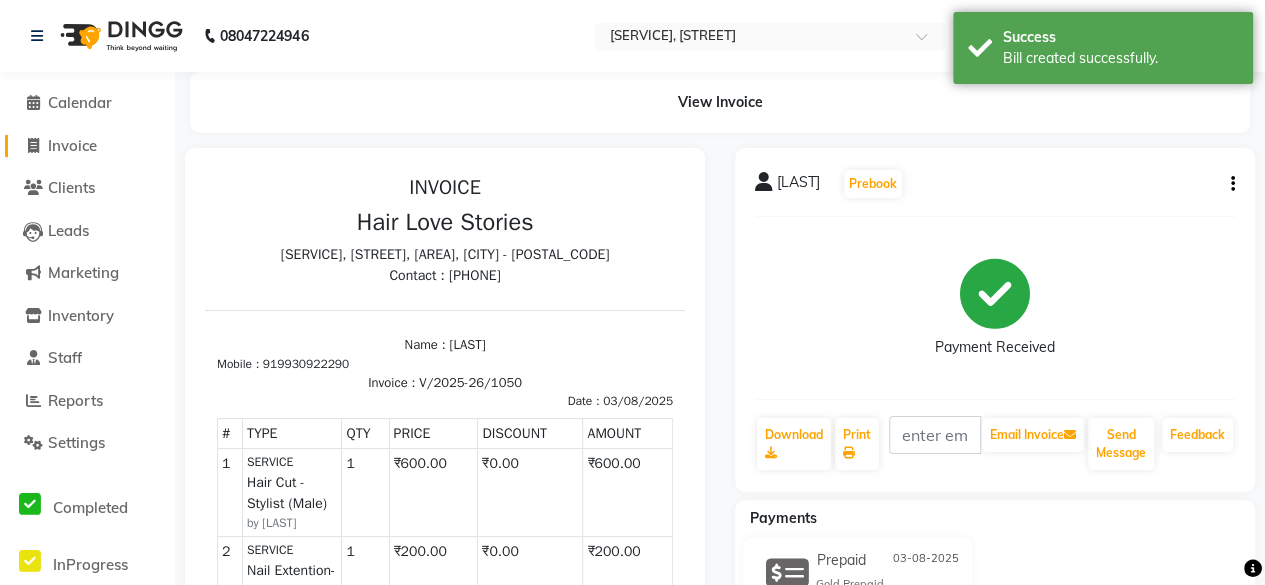 click on "Invoice" 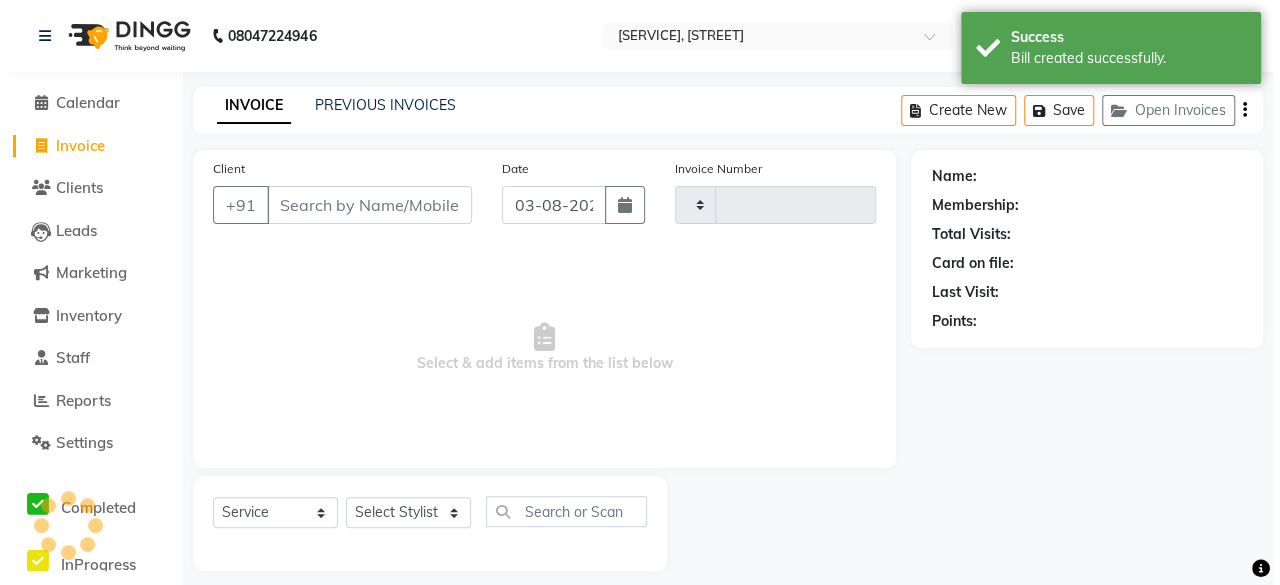 scroll, scrollTop: 15, scrollLeft: 0, axis: vertical 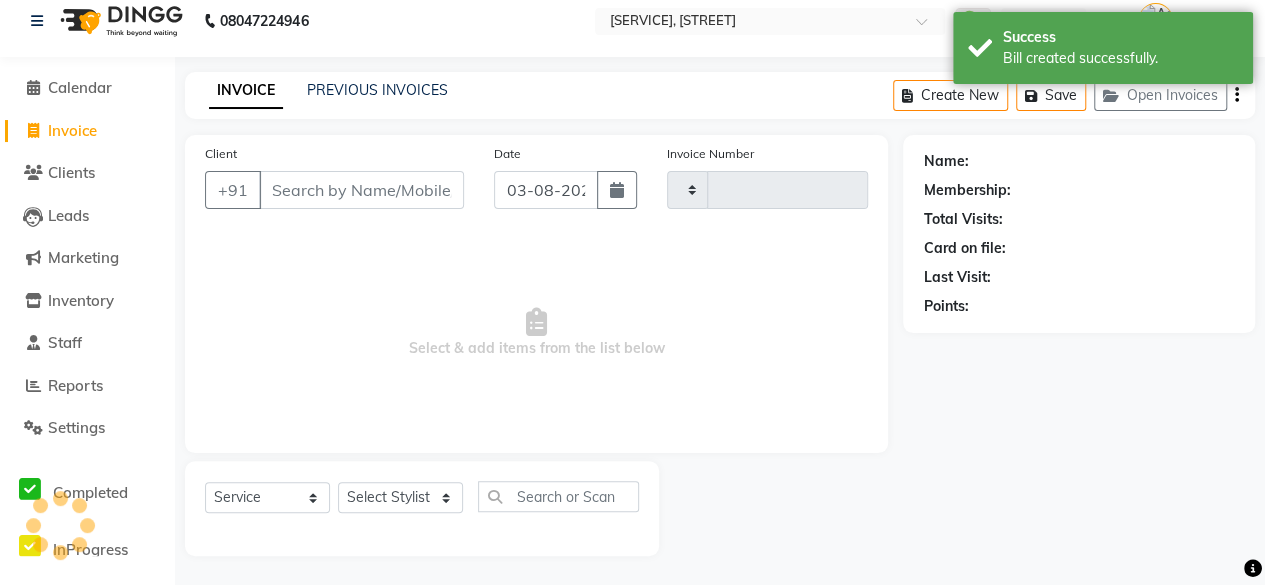 type on "1051" 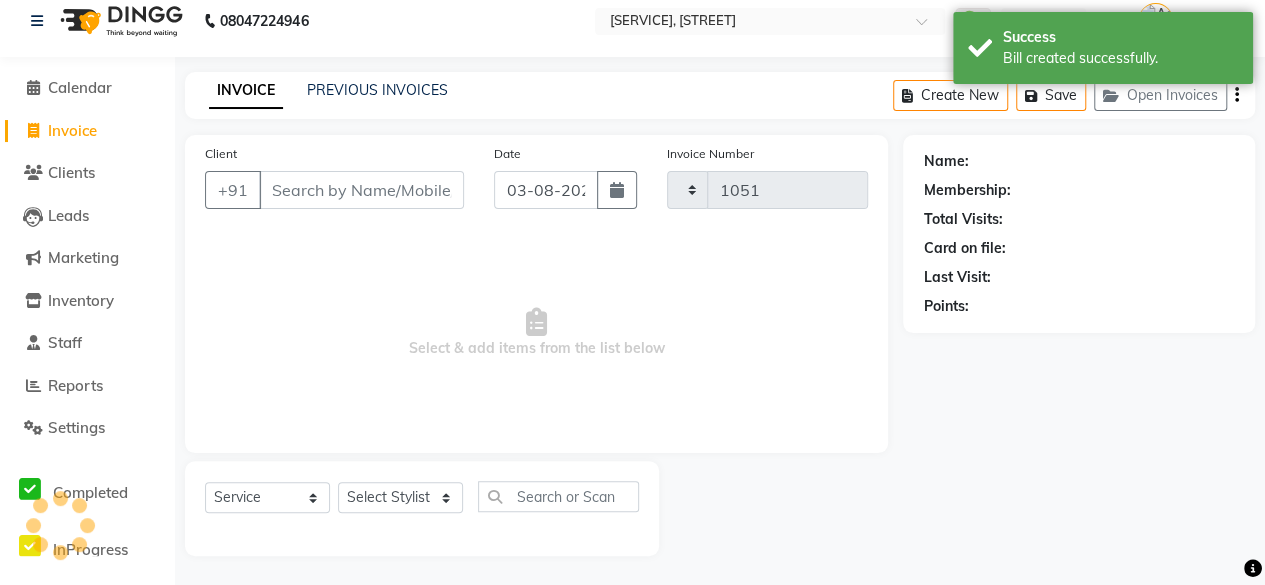 select on "3886" 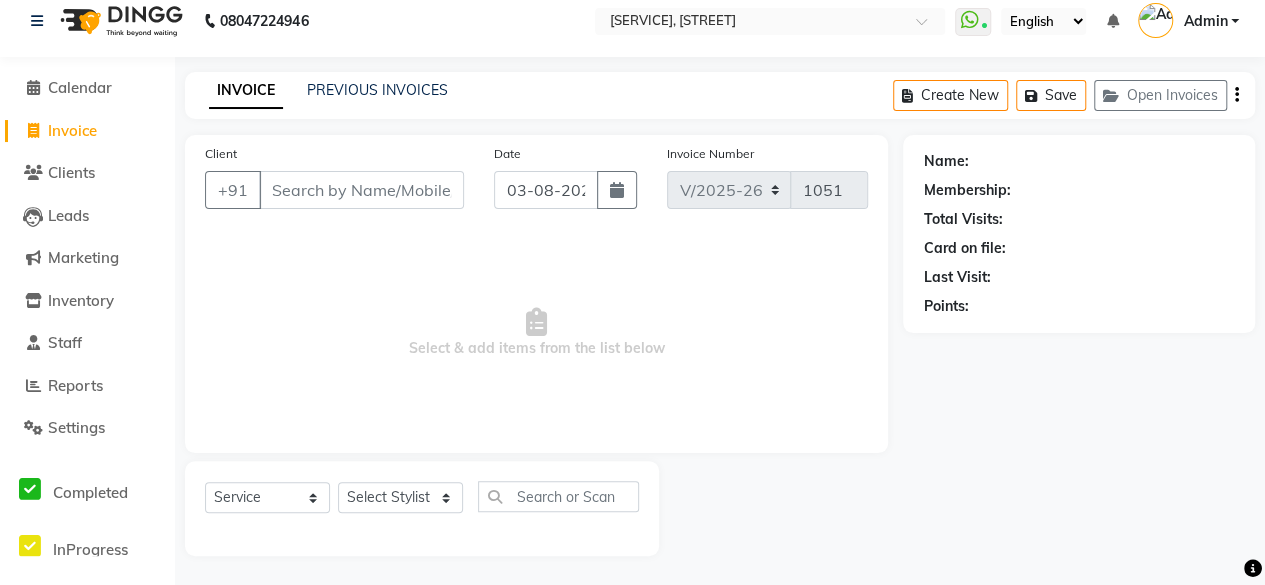 click on "Client +91" 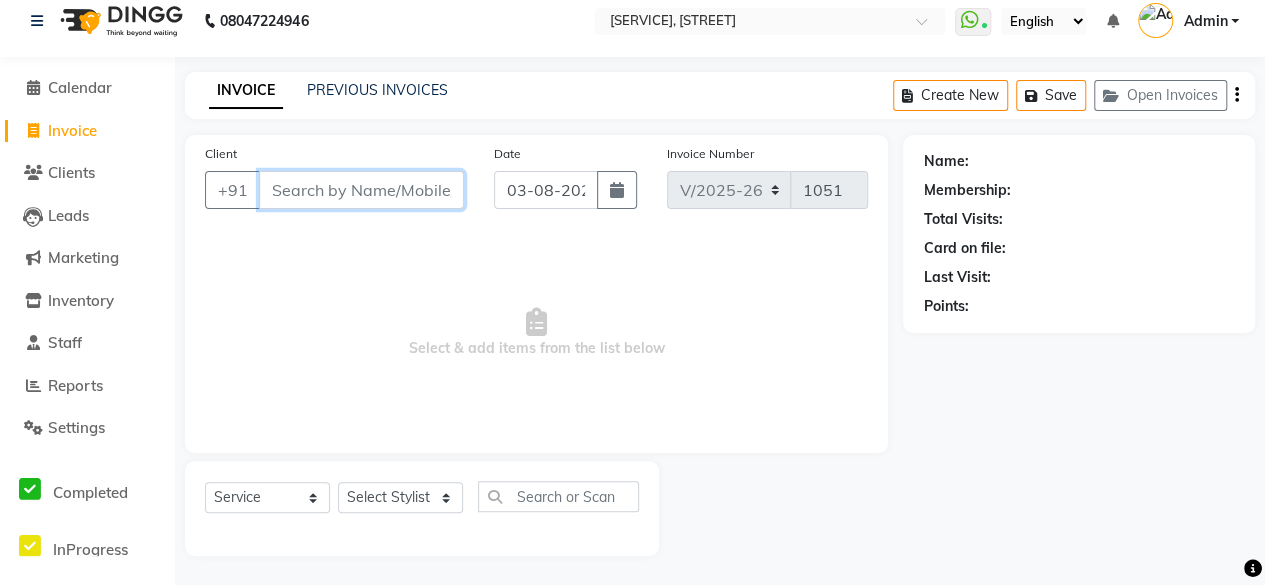 click on "Client" at bounding box center [361, 190] 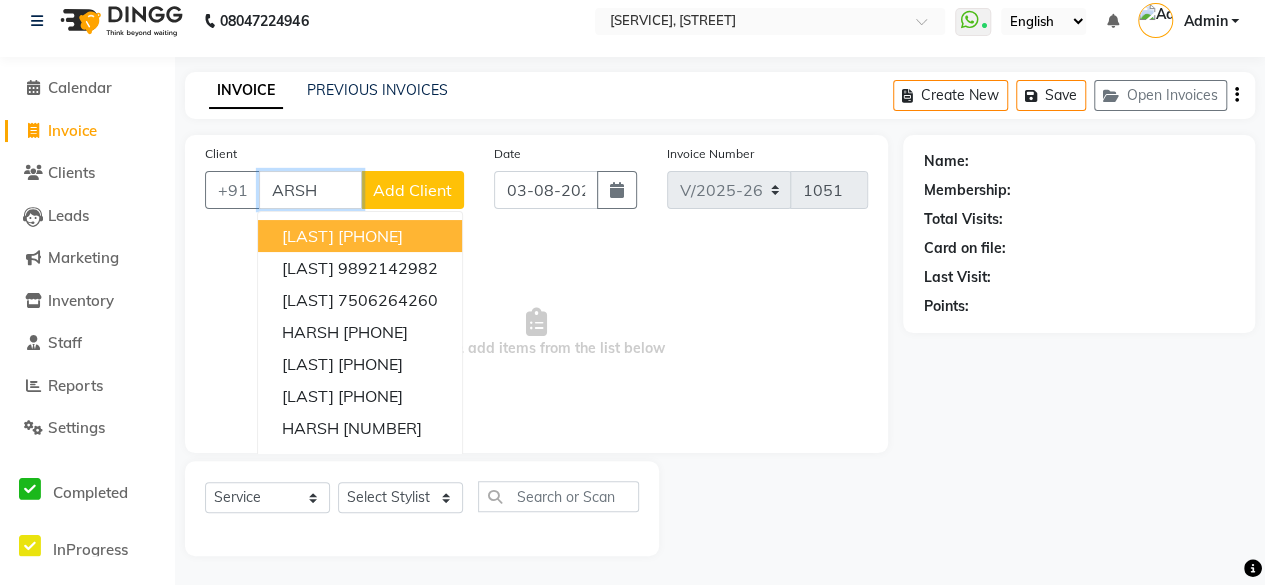 type on "ARSH" 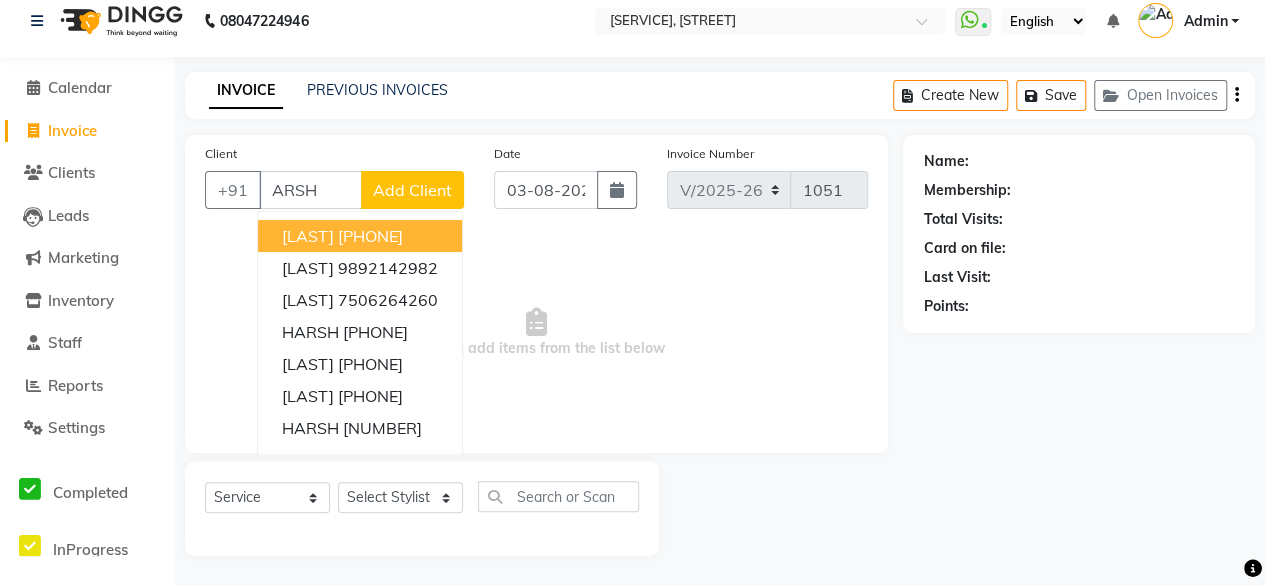 click on "Add Client" 